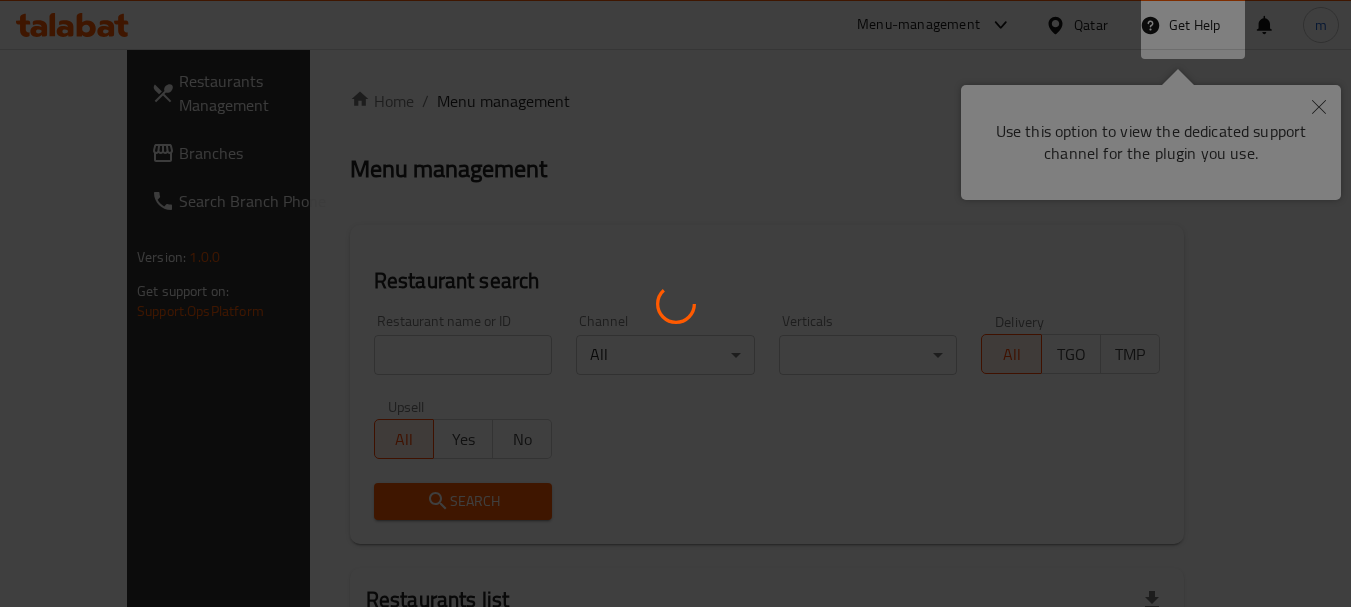scroll, scrollTop: 0, scrollLeft: 0, axis: both 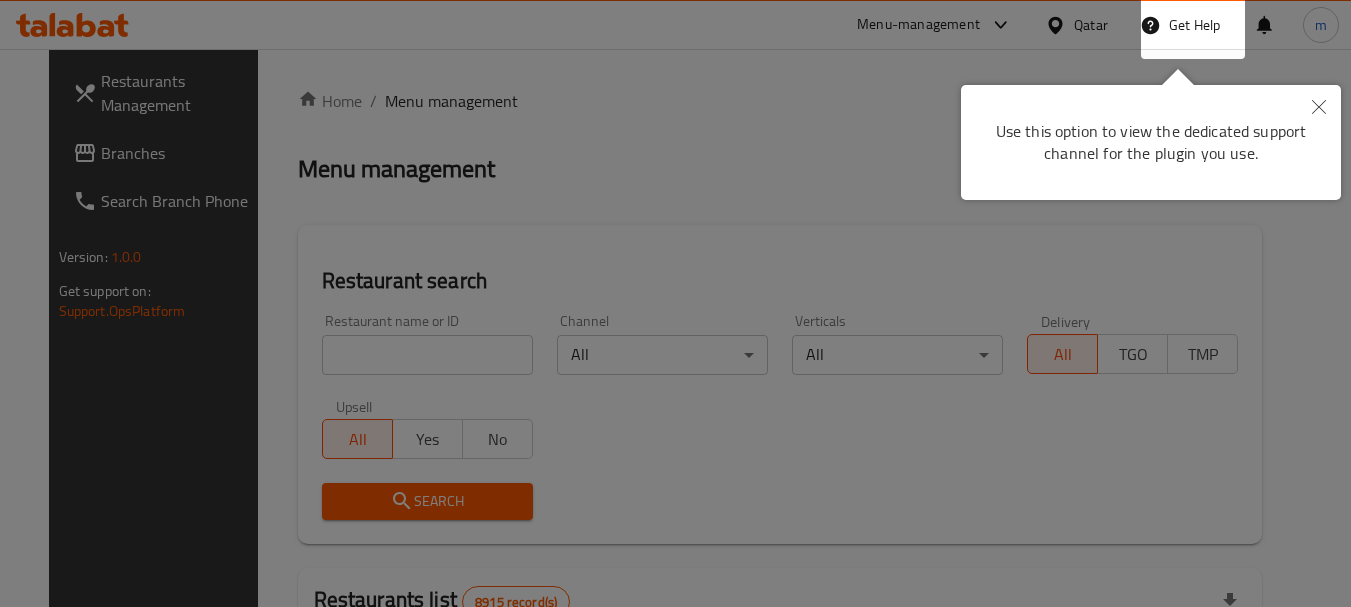 click at bounding box center (675, 303) 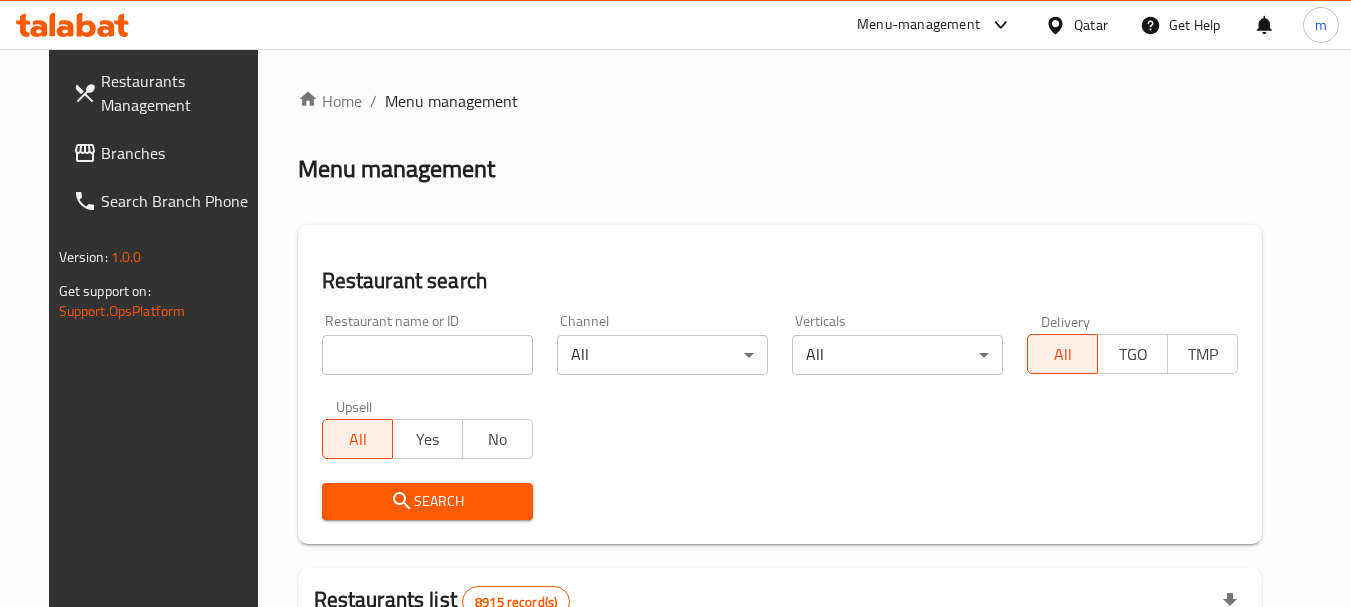 click at bounding box center [1059, 25] 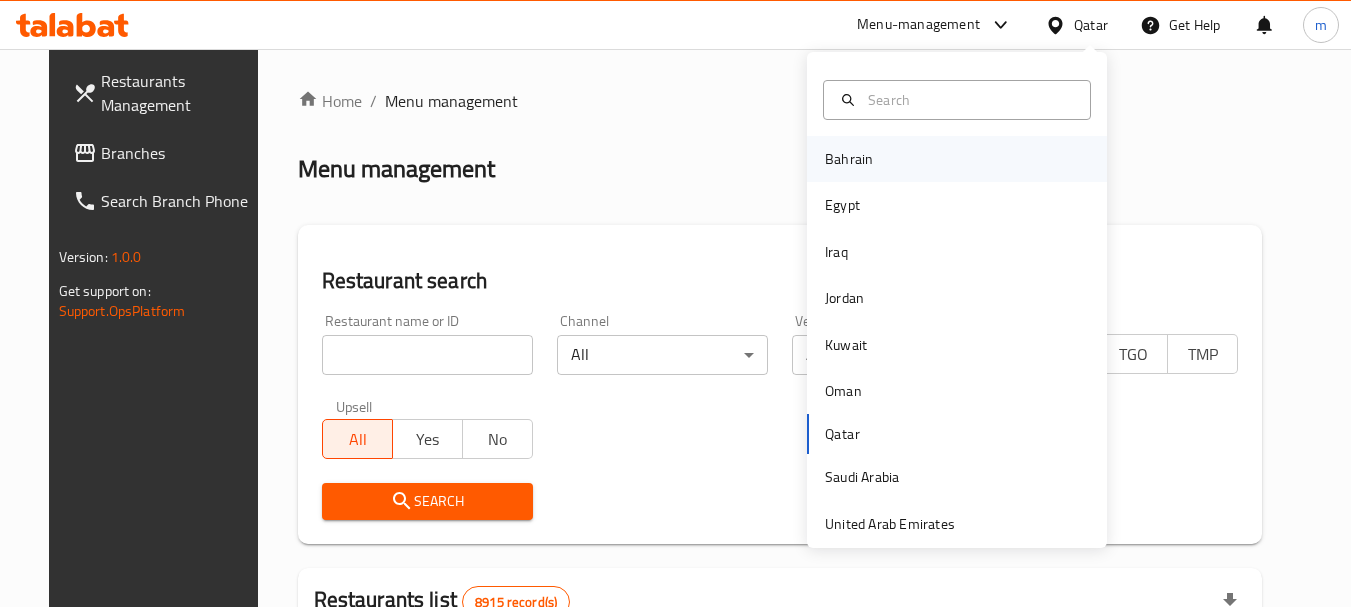click on "Bahrain" at bounding box center (849, 159) 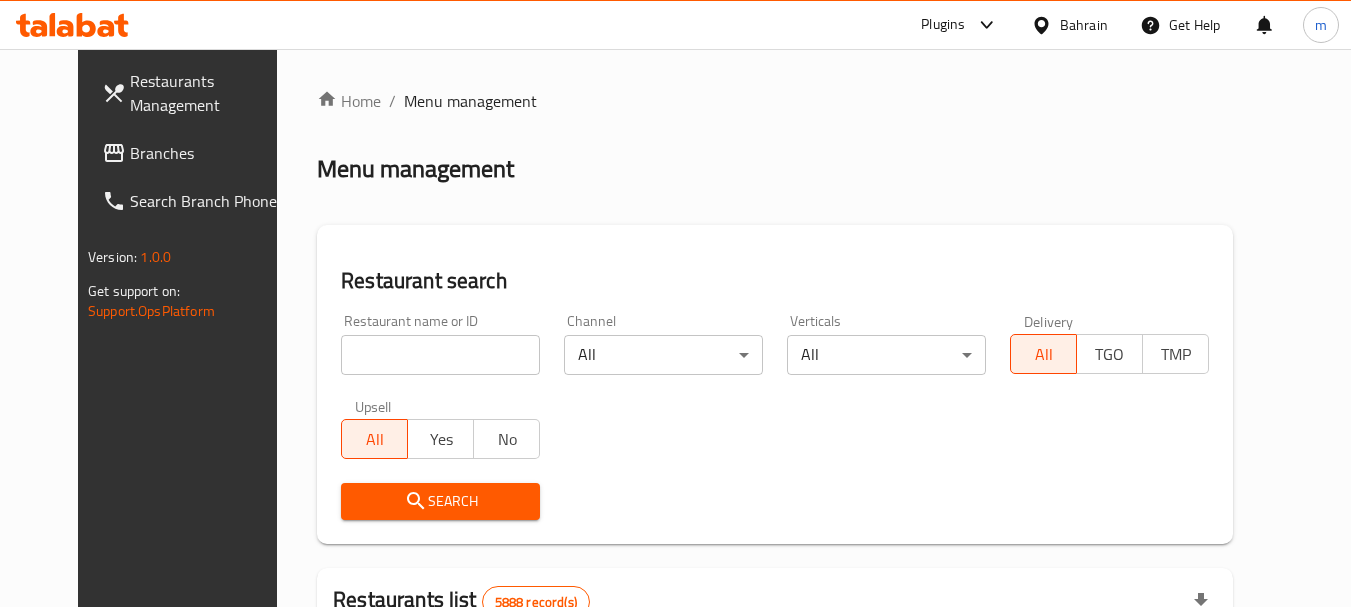 click on "Branches" at bounding box center (209, 153) 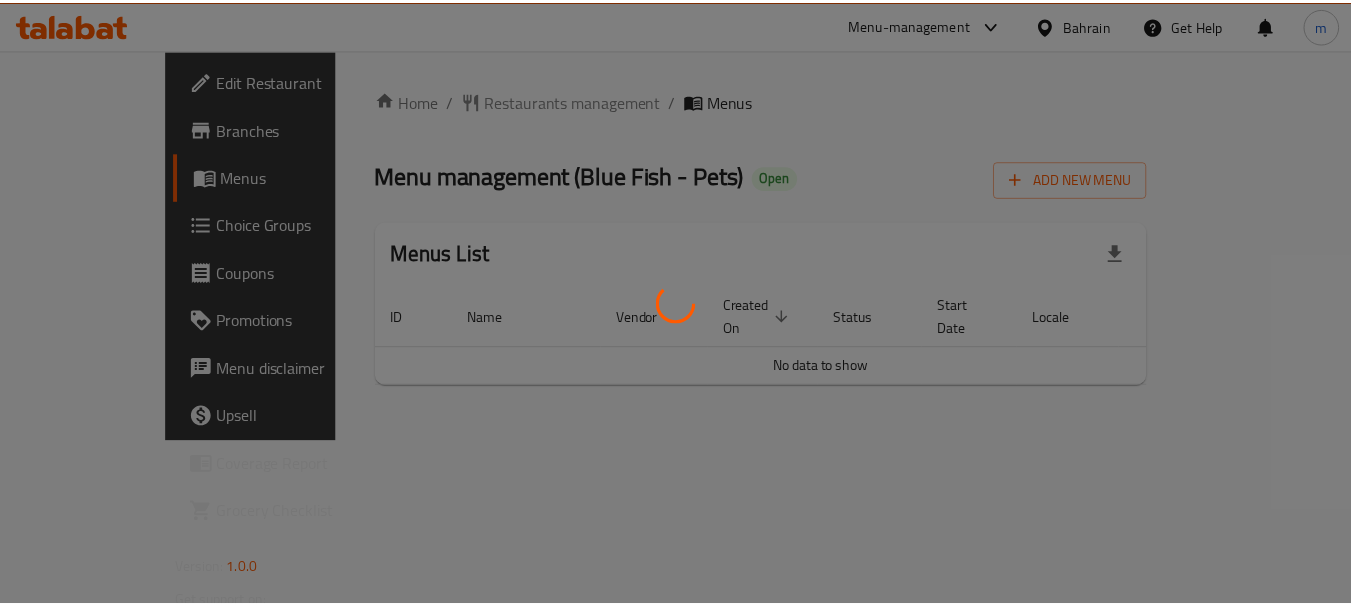 scroll, scrollTop: 0, scrollLeft: 0, axis: both 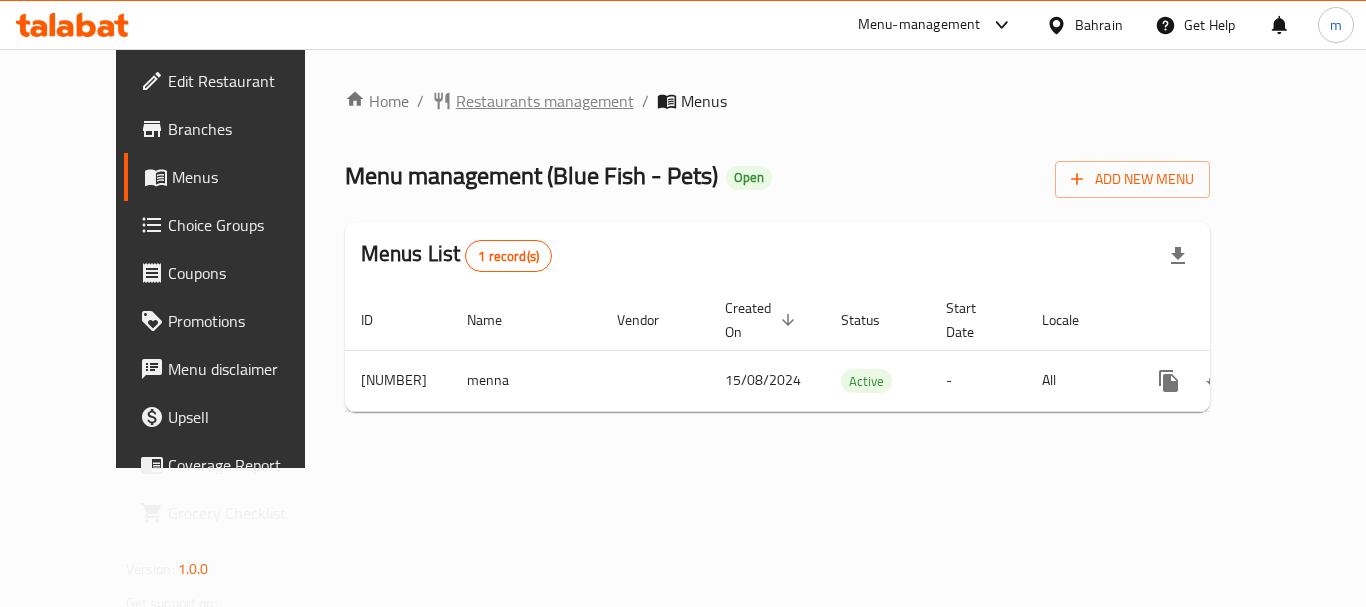click on "Restaurants management" at bounding box center (545, 101) 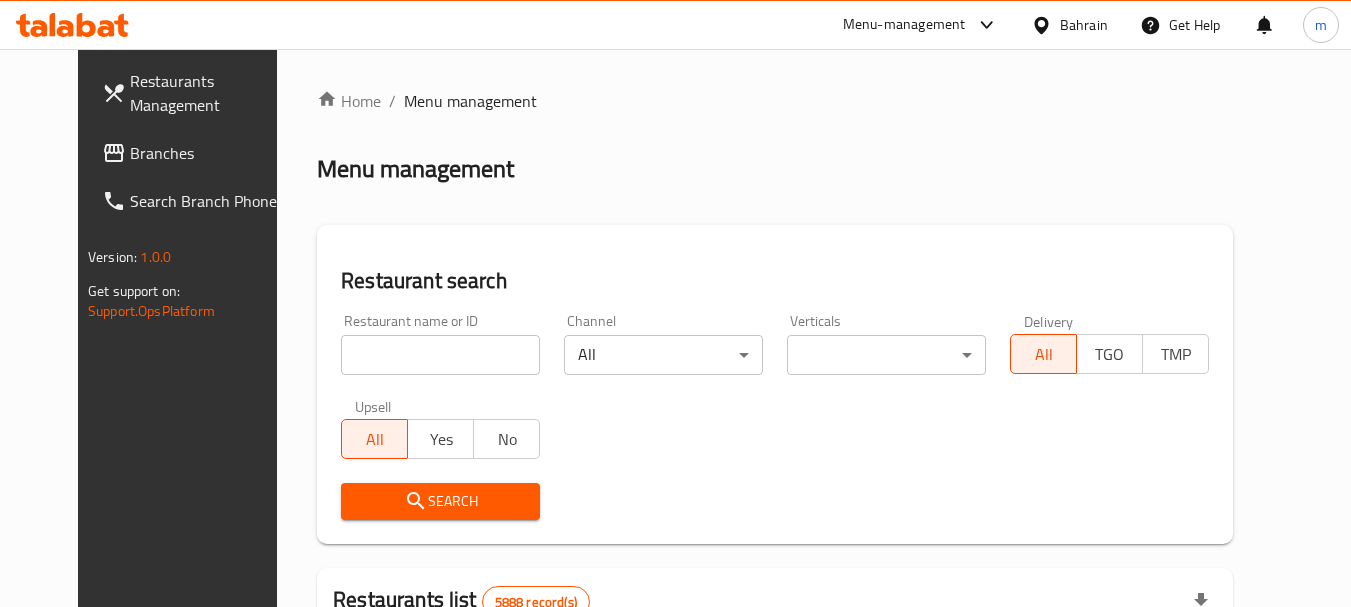 click at bounding box center [440, 355] 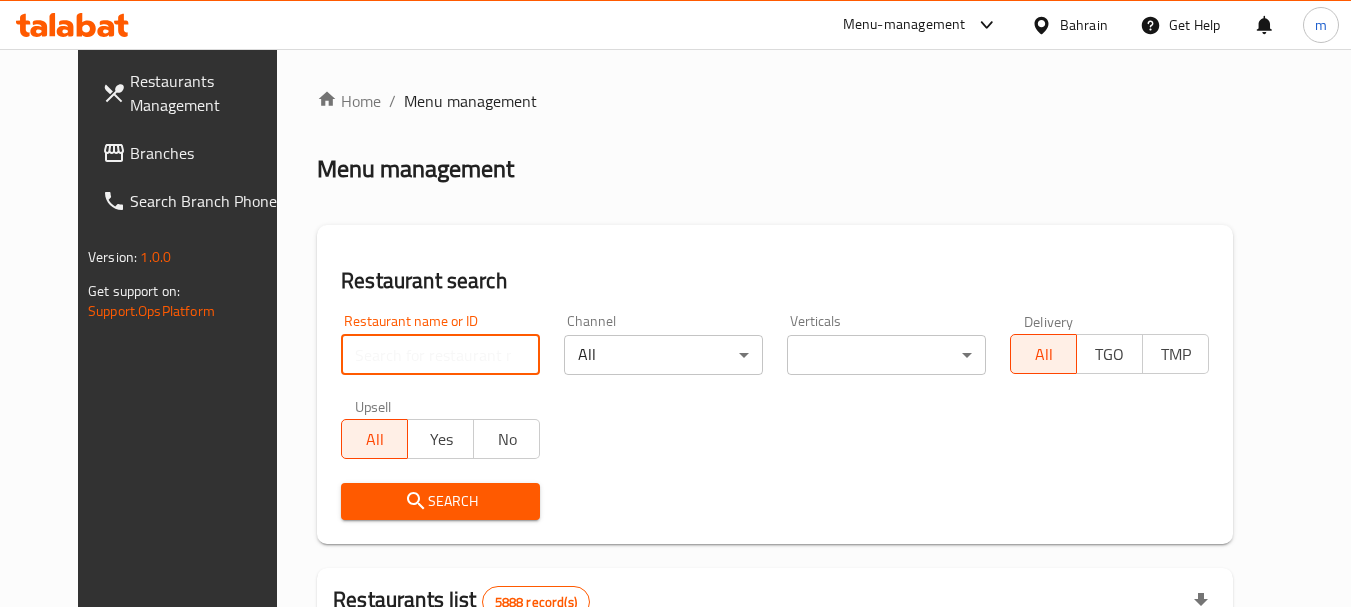 paste on "[NUMBER]" 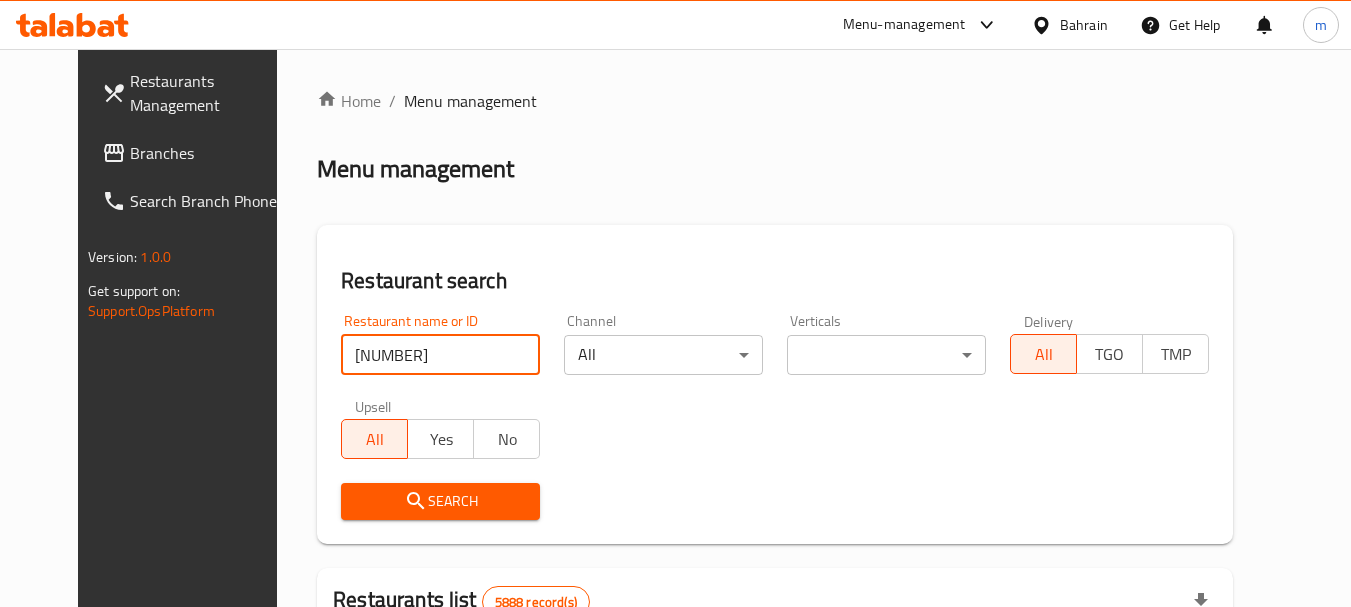type on "[NUMBER]" 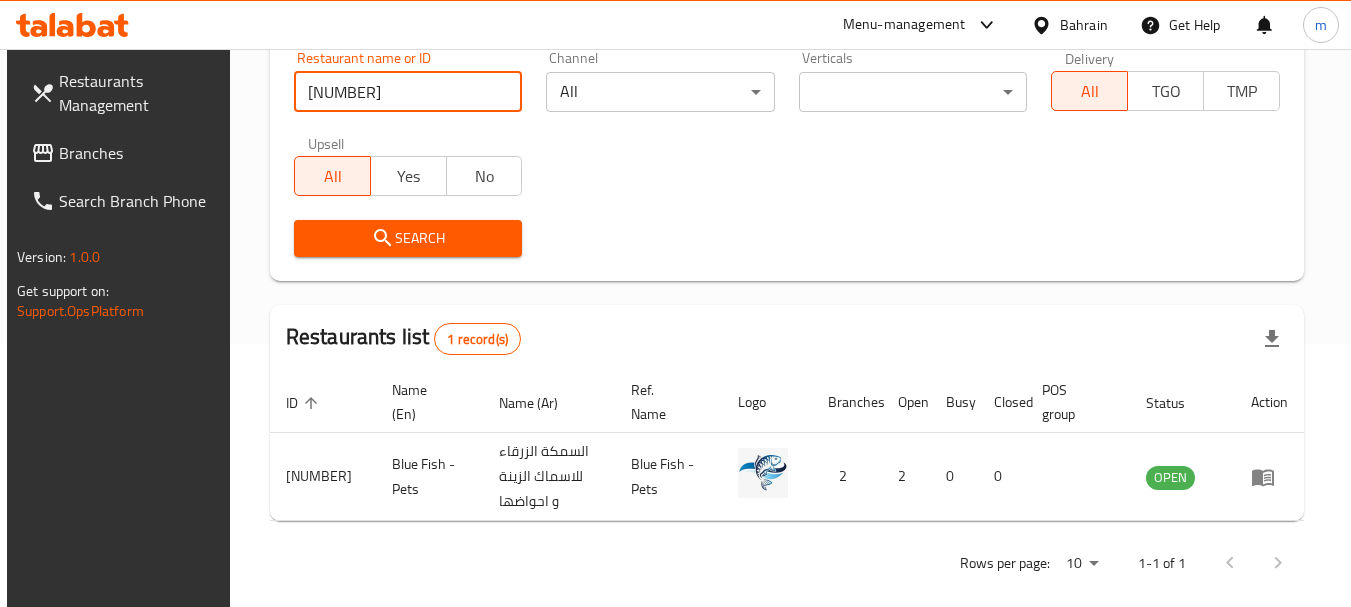 scroll, scrollTop: 285, scrollLeft: 0, axis: vertical 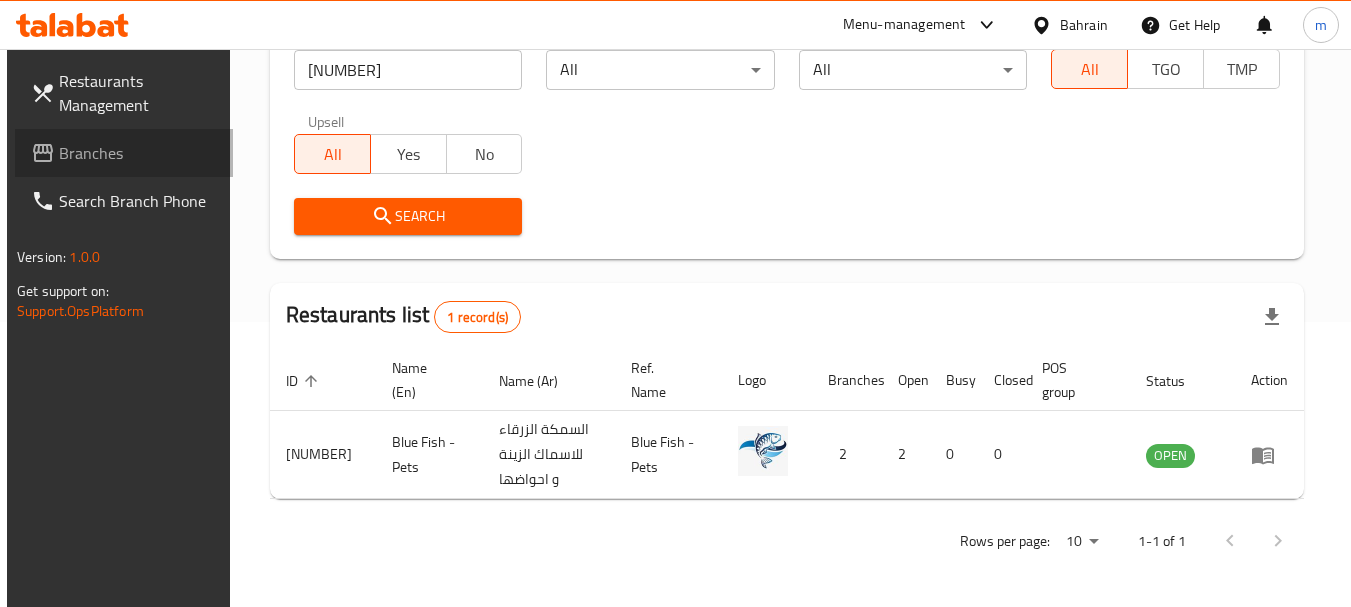click on "Branches" at bounding box center [124, 153] 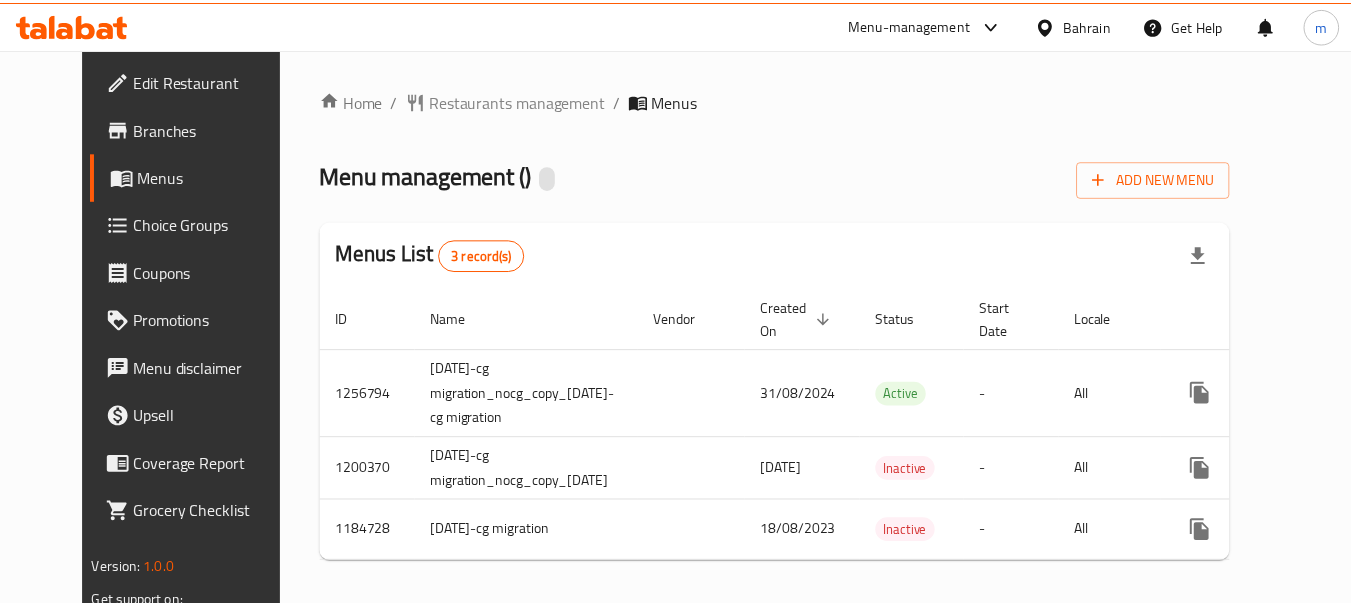 scroll, scrollTop: 0, scrollLeft: 0, axis: both 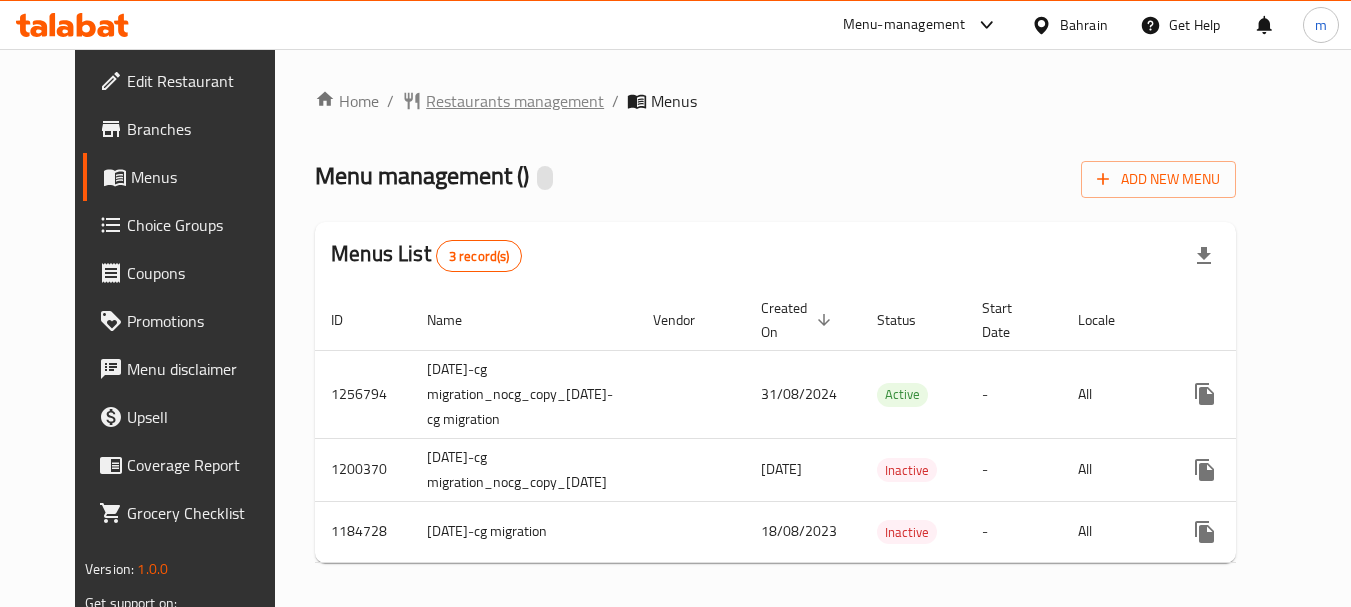 click on "Restaurants management" at bounding box center [515, 101] 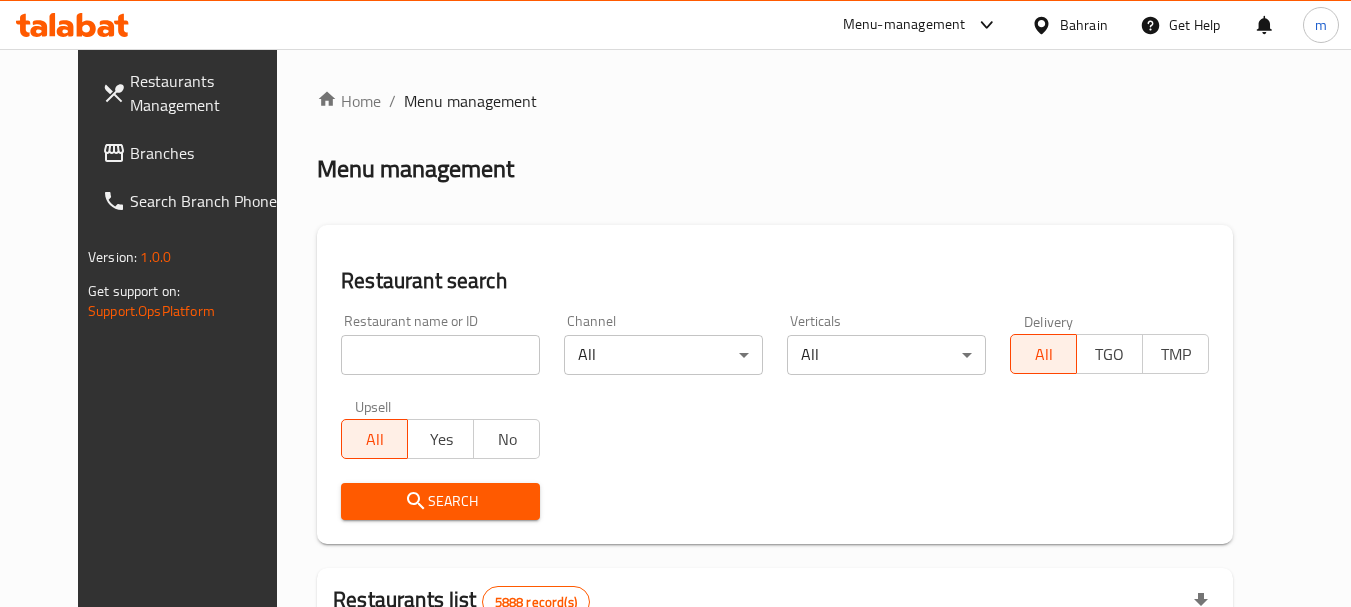 click on "Restaurant name or ID Restaurant name or ID" at bounding box center (440, 344) 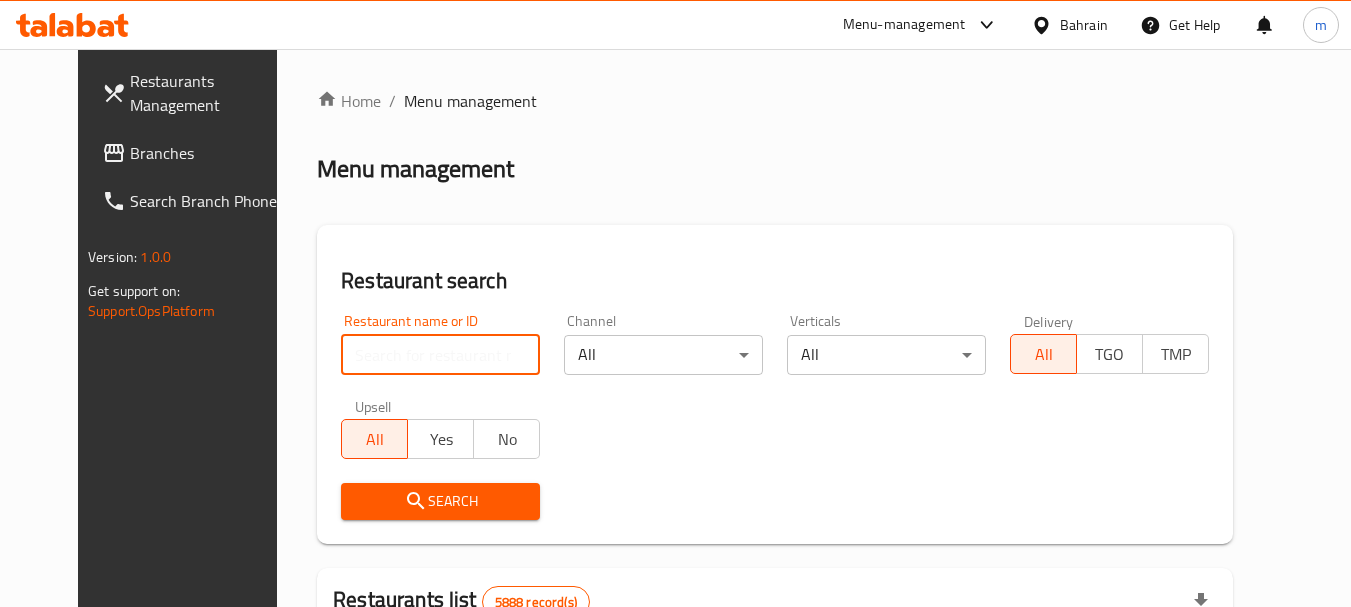 paste on "600573" 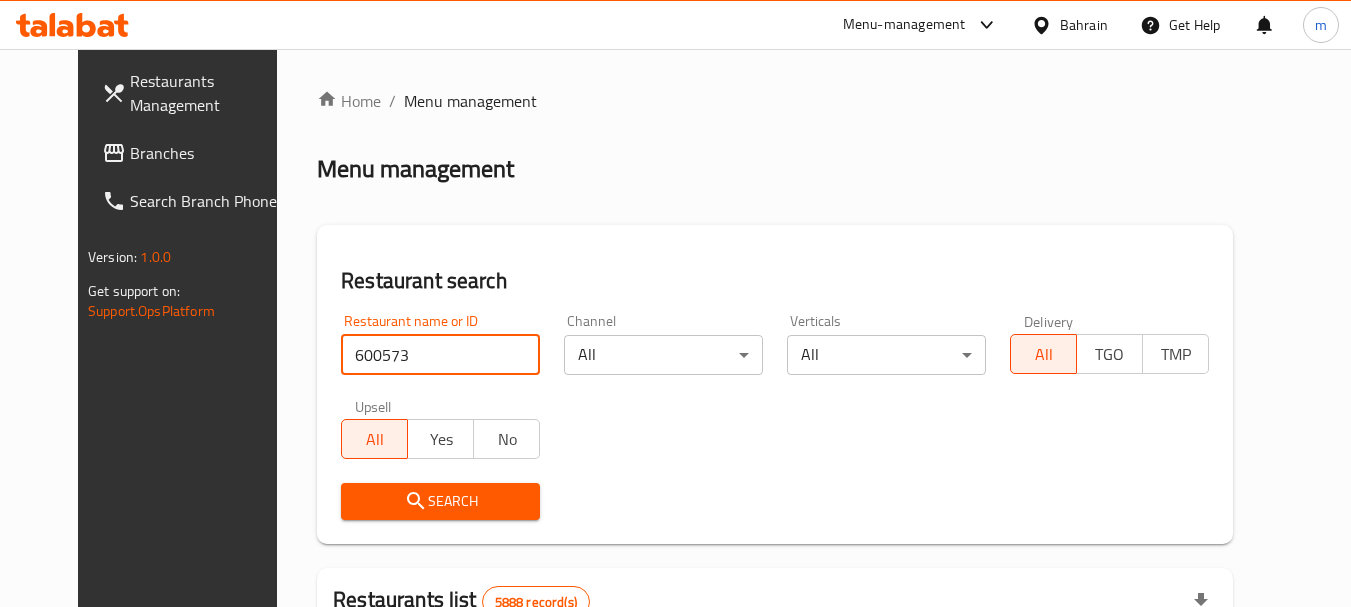 type on "600573" 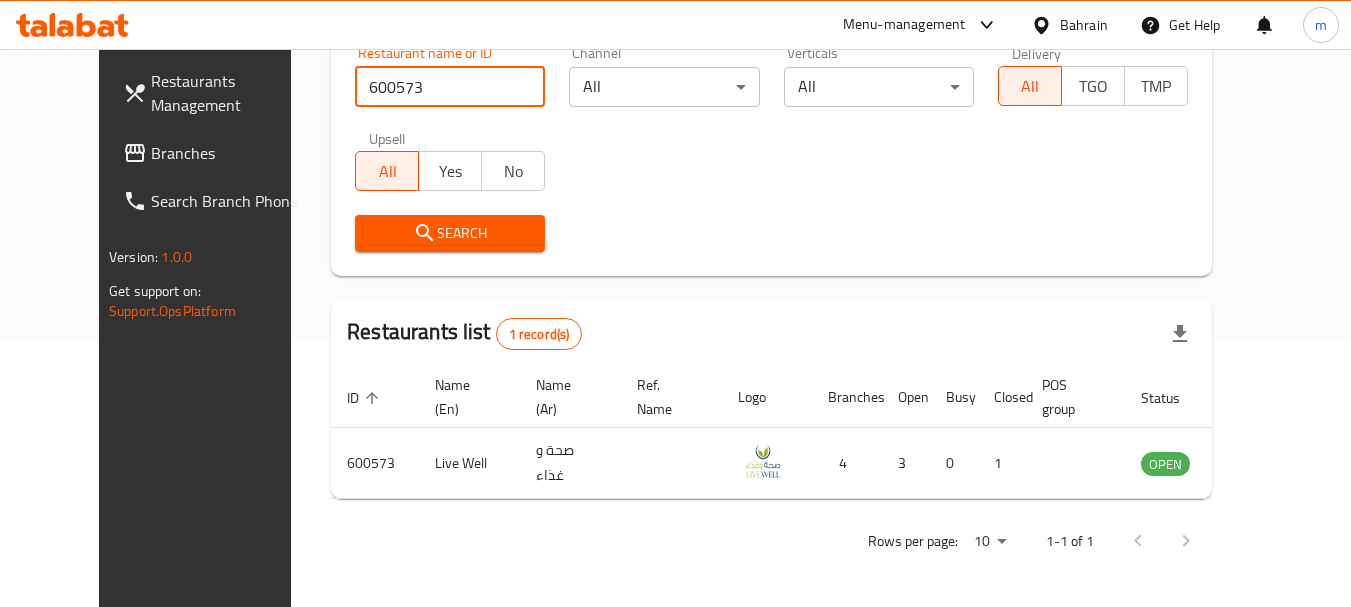 scroll, scrollTop: 268, scrollLeft: 0, axis: vertical 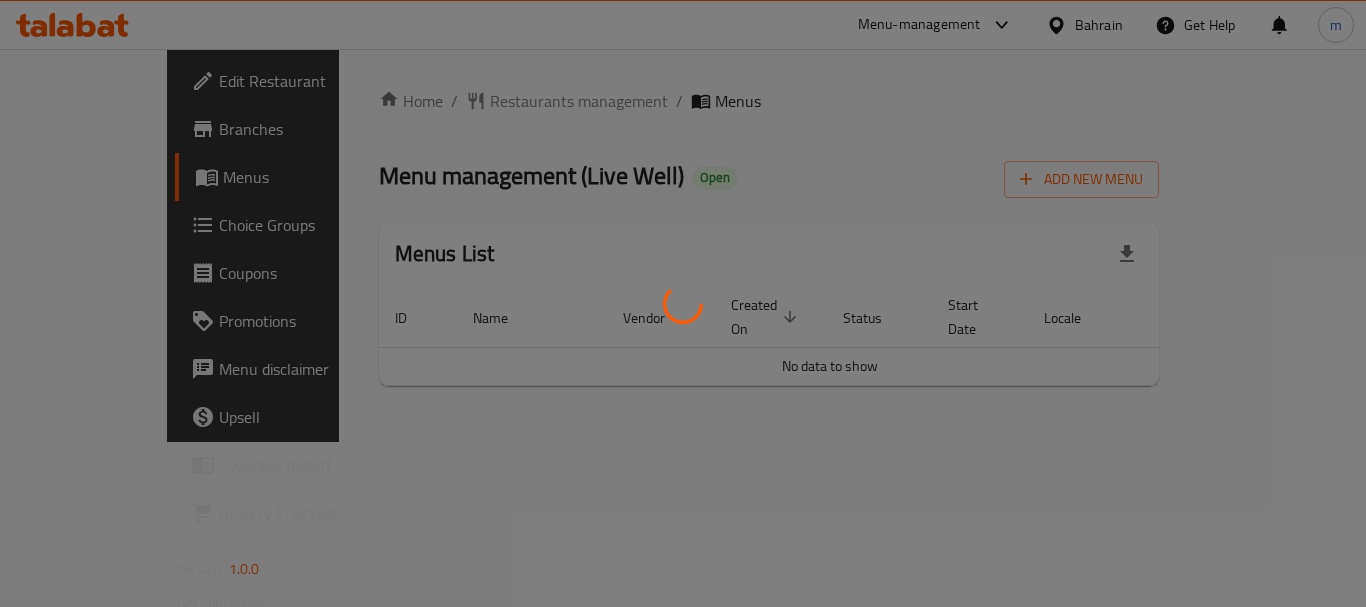 click at bounding box center [683, 303] 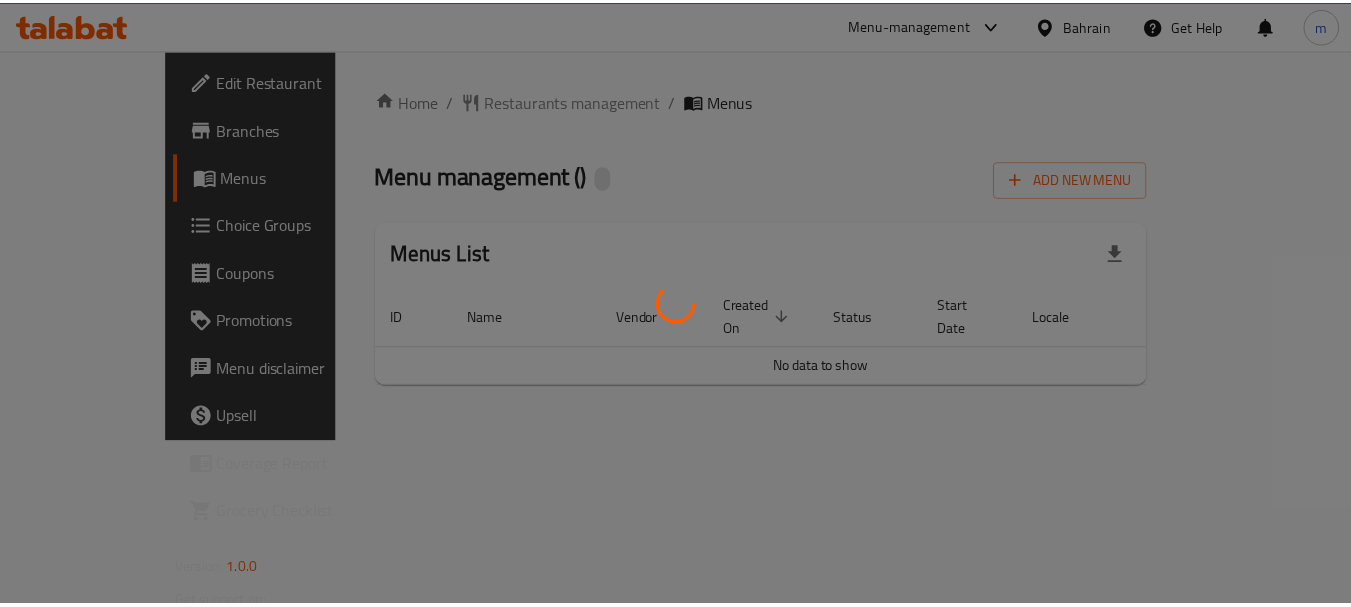 scroll, scrollTop: 0, scrollLeft: 0, axis: both 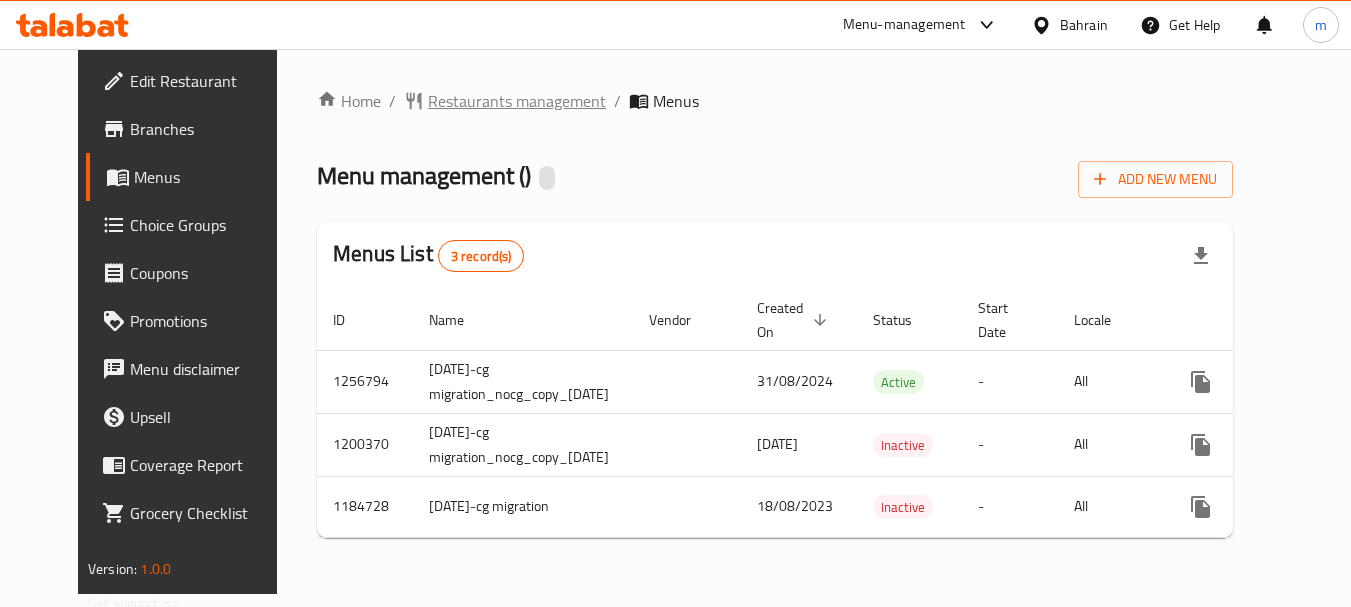click on "Restaurants management" at bounding box center (517, 101) 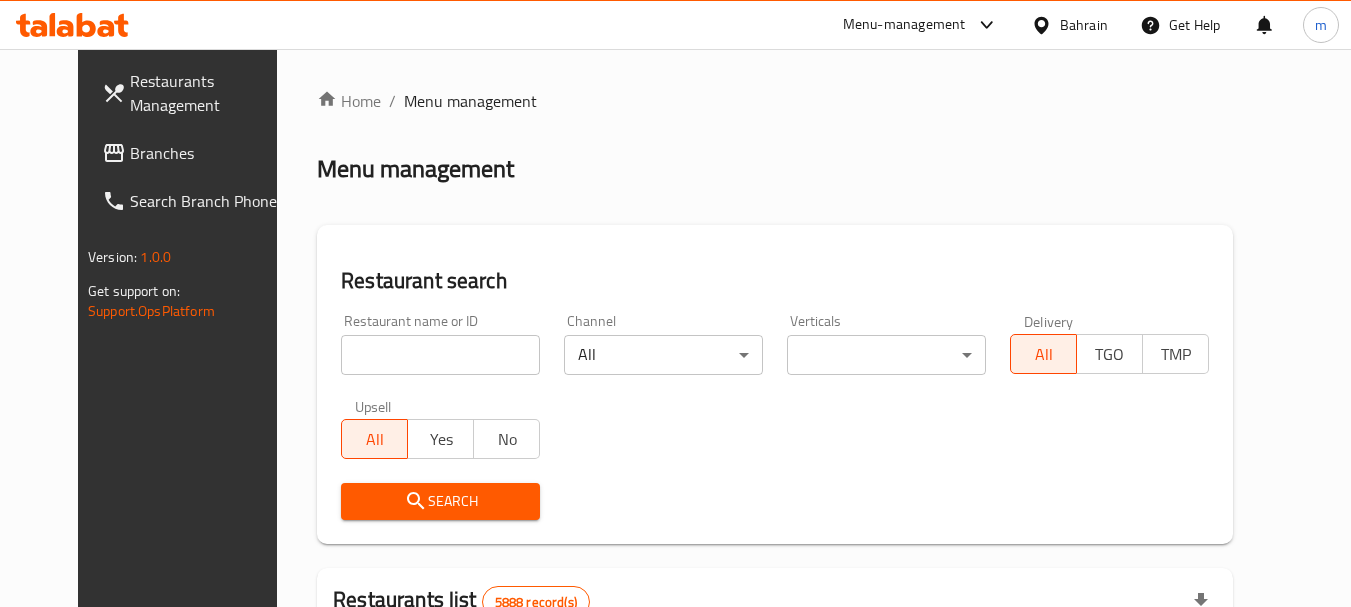 click at bounding box center (440, 355) 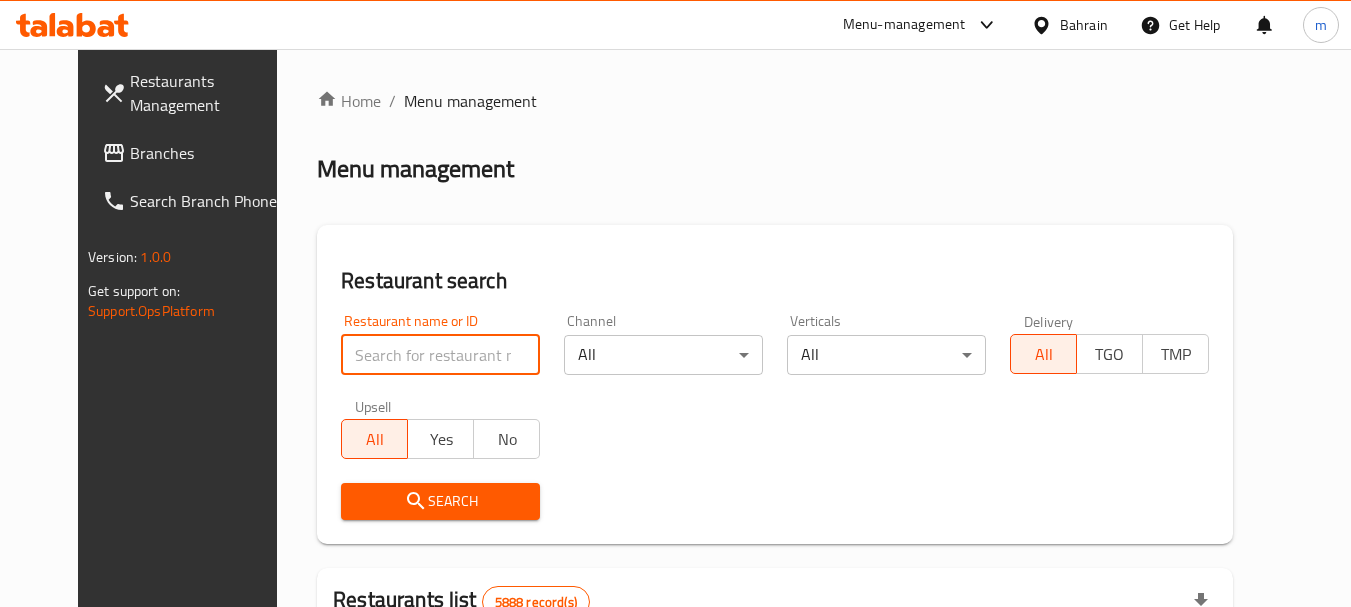 paste on "600573" 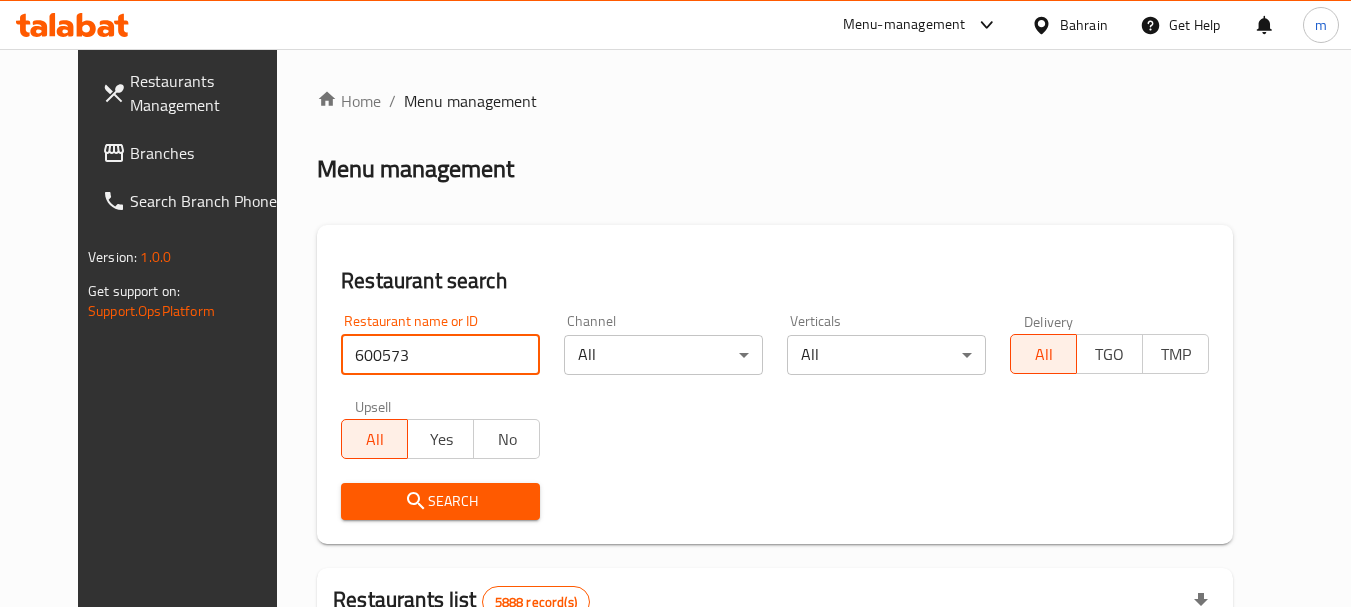 type on "600573" 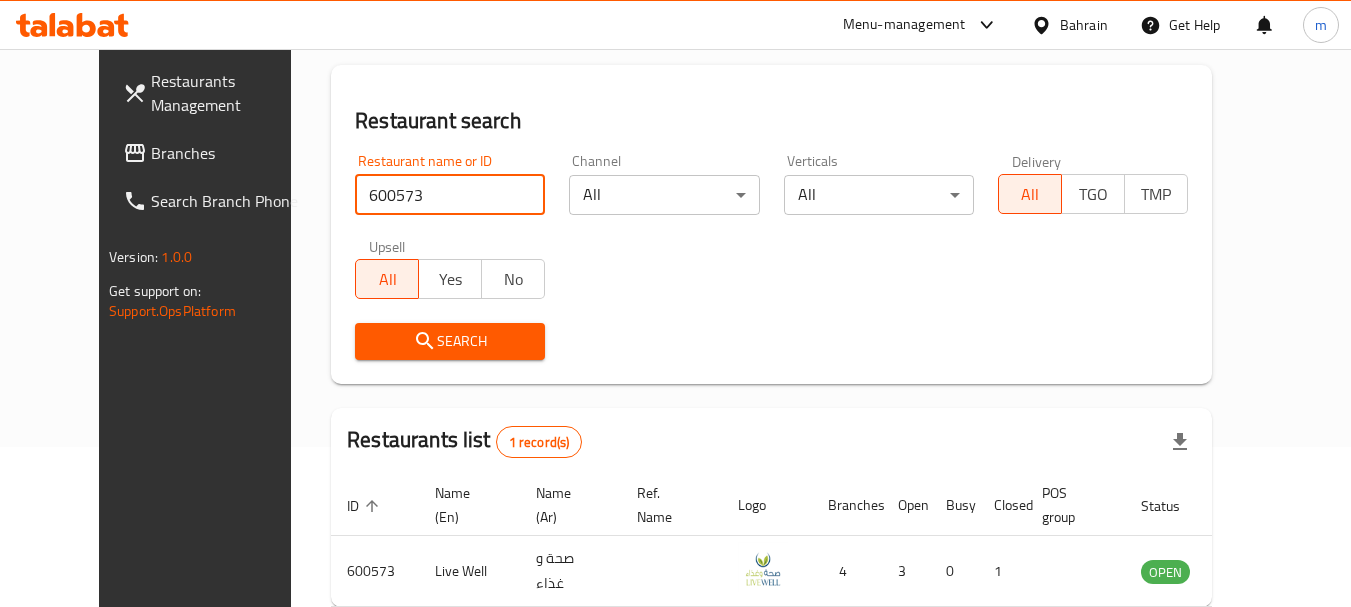 scroll, scrollTop: 236, scrollLeft: 0, axis: vertical 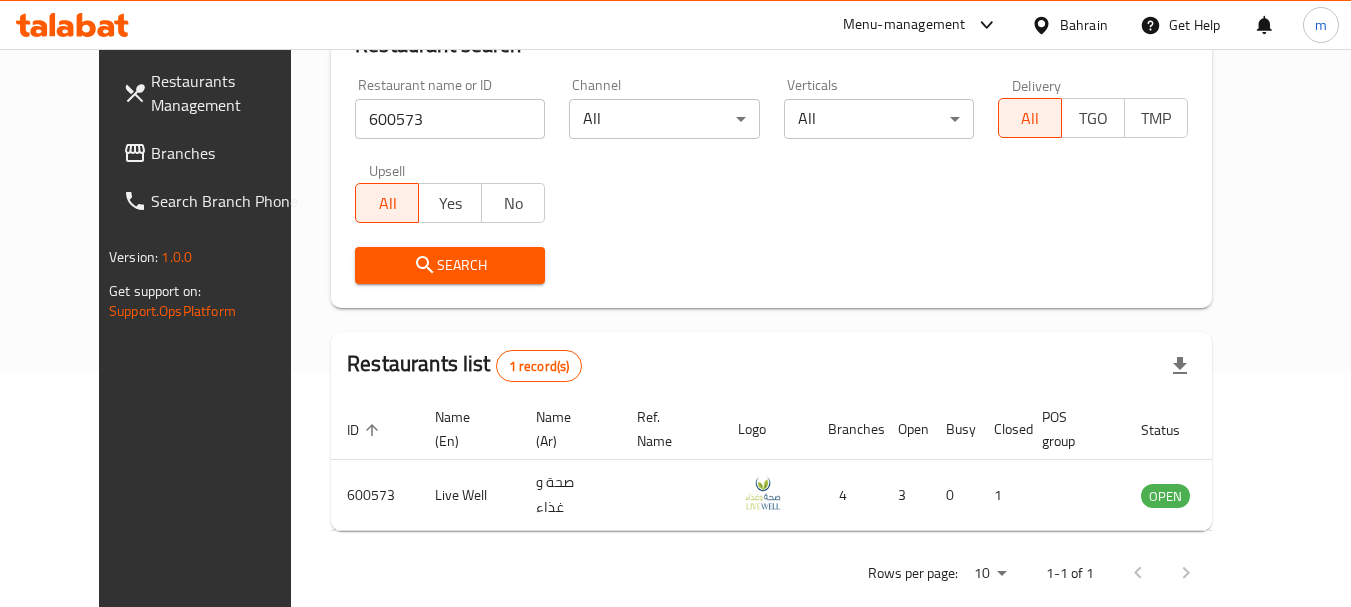 click on "Bahrain" at bounding box center [1084, 25] 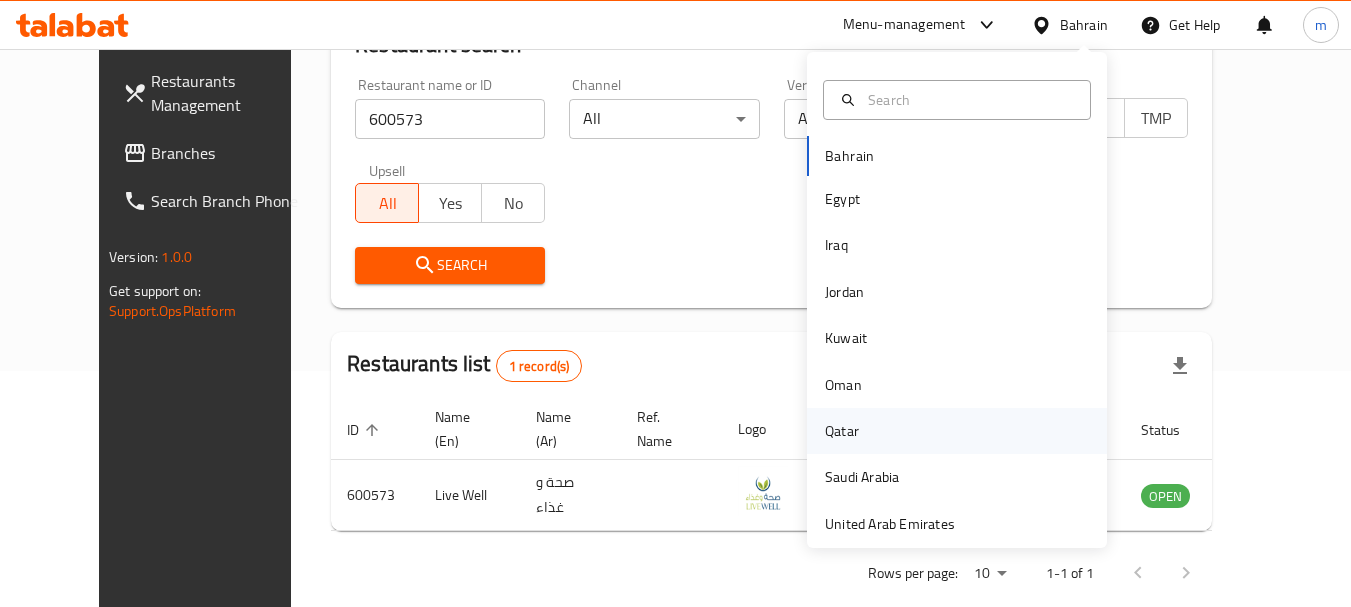 click on "Qatar" at bounding box center (842, 431) 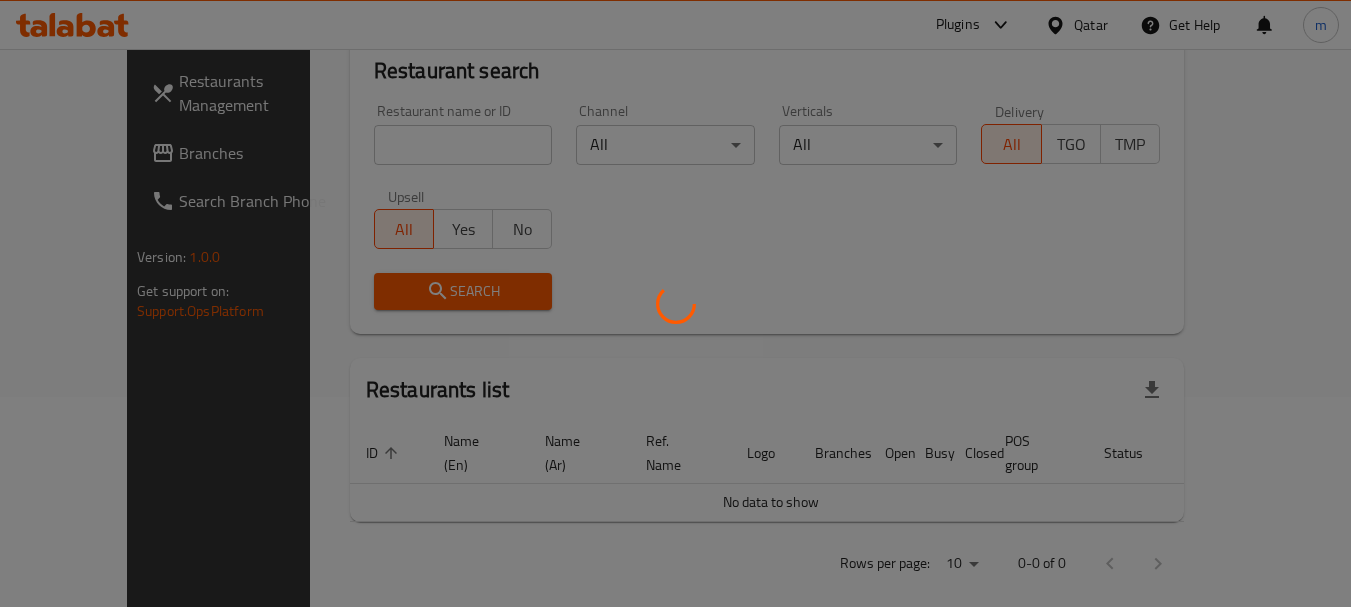 scroll, scrollTop: 236, scrollLeft: 0, axis: vertical 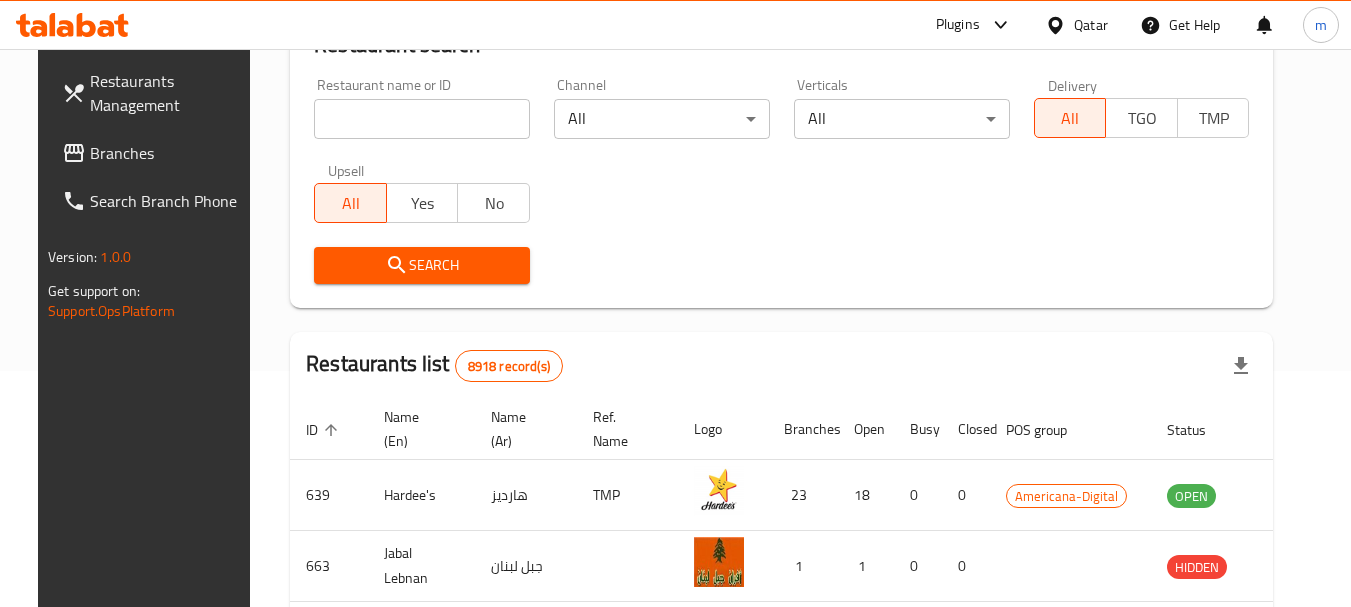 click on "Branches" at bounding box center [169, 153] 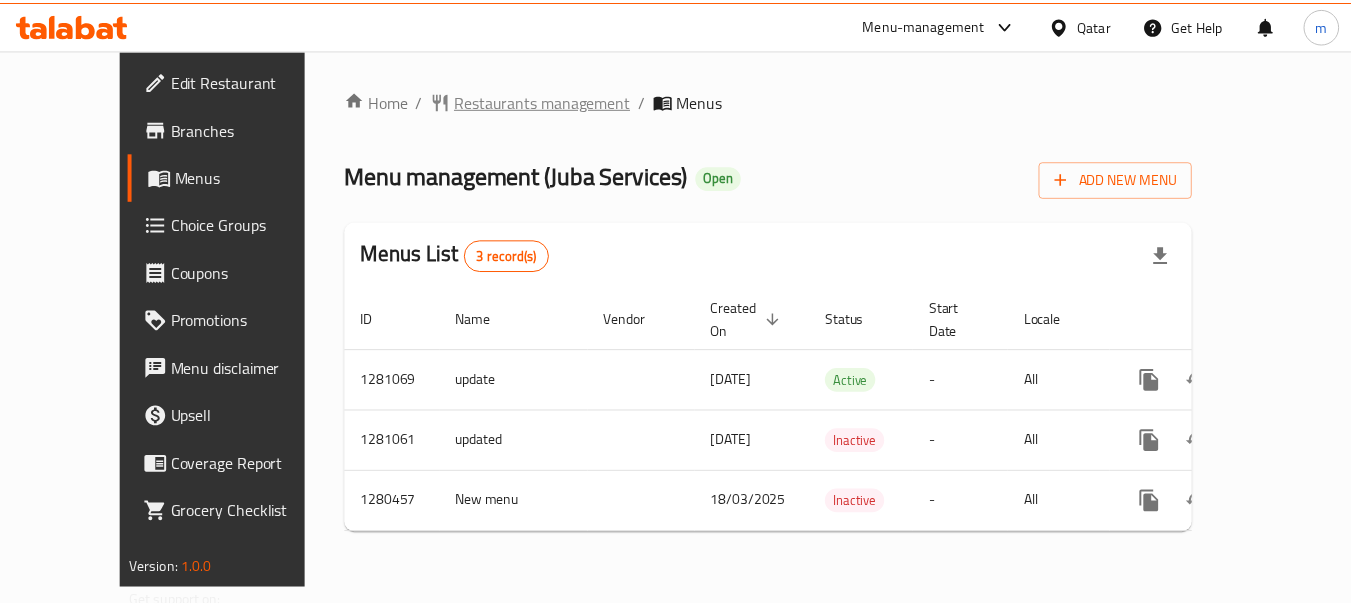 scroll, scrollTop: 0, scrollLeft: 0, axis: both 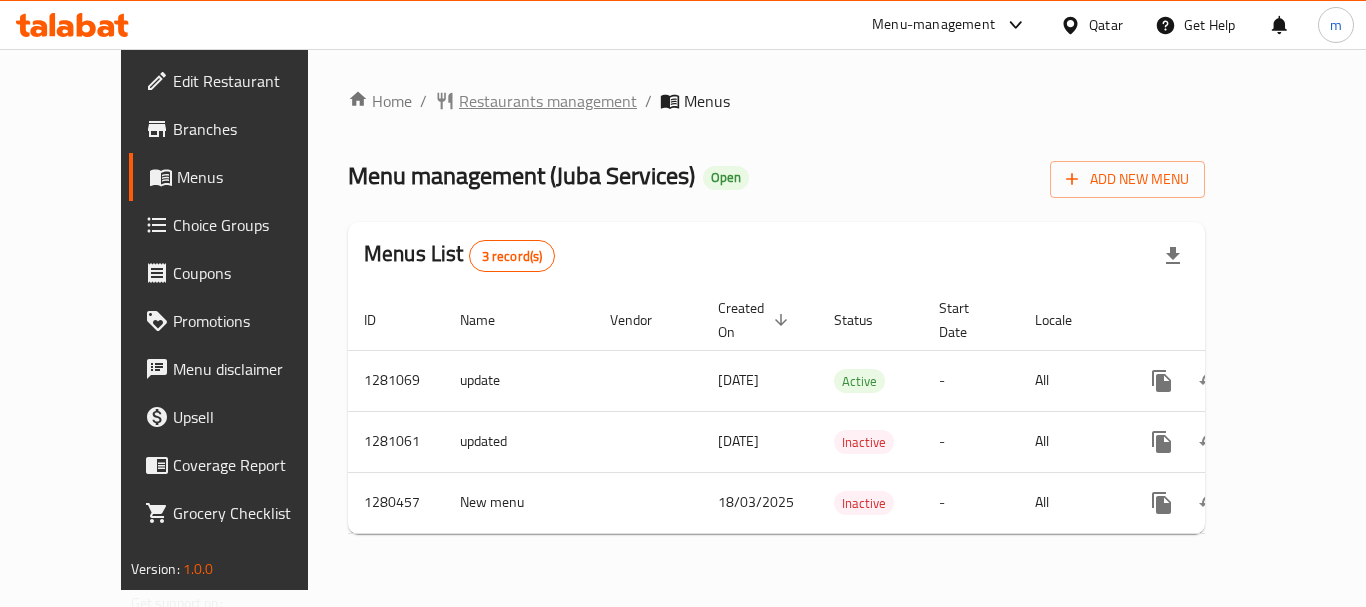 click on "Restaurants management" at bounding box center [548, 101] 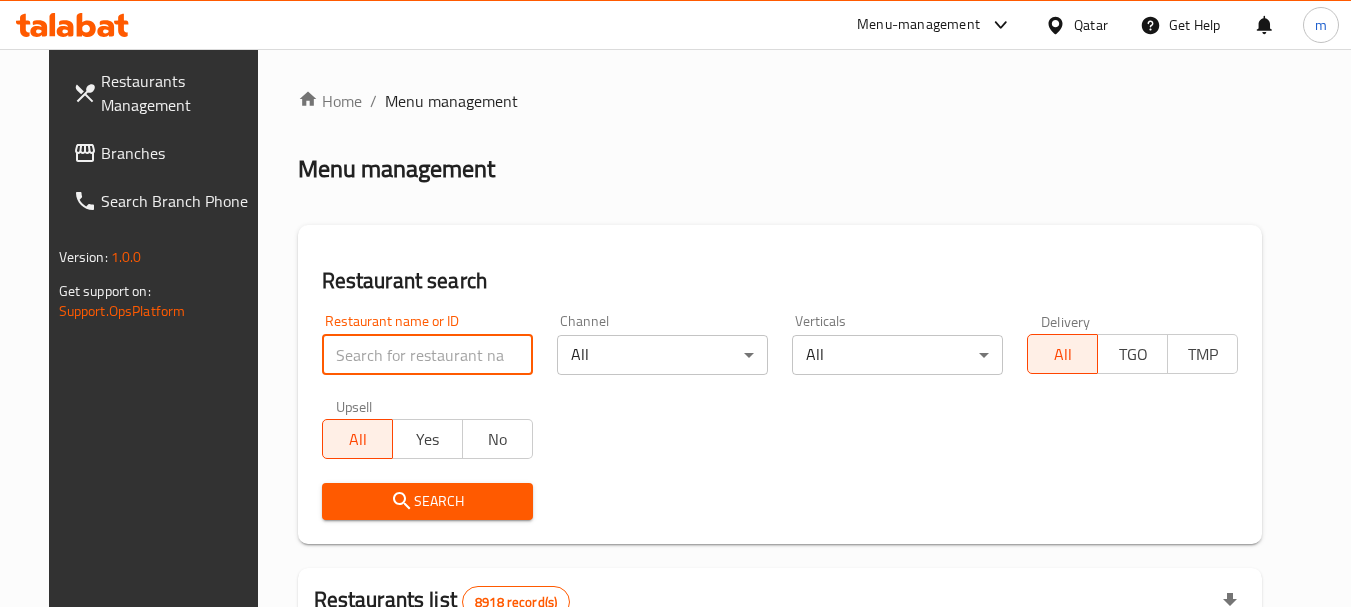 click at bounding box center (427, 355) 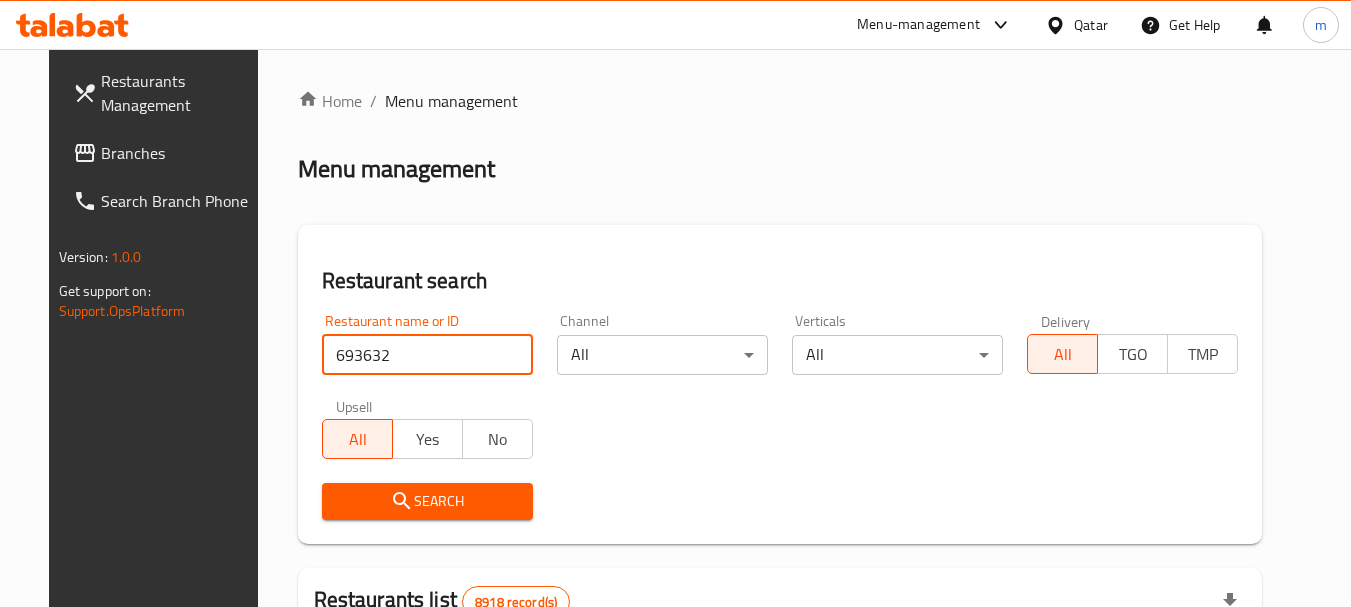 type on "693632" 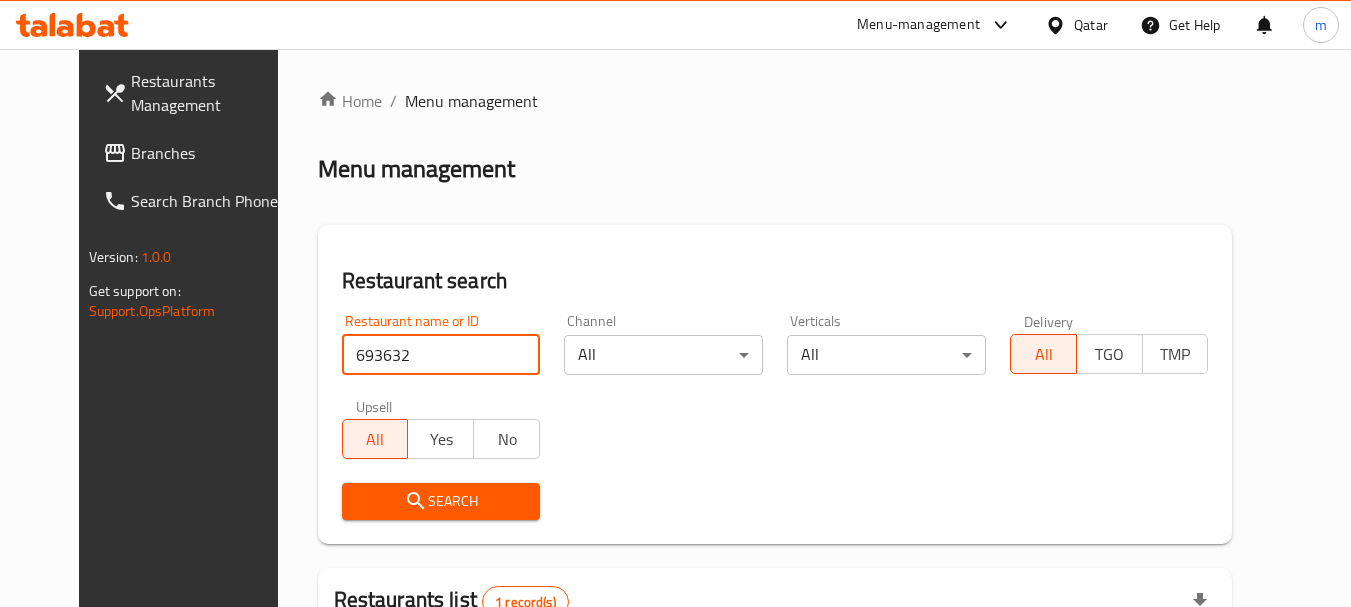 click on "Search" at bounding box center [441, 501] 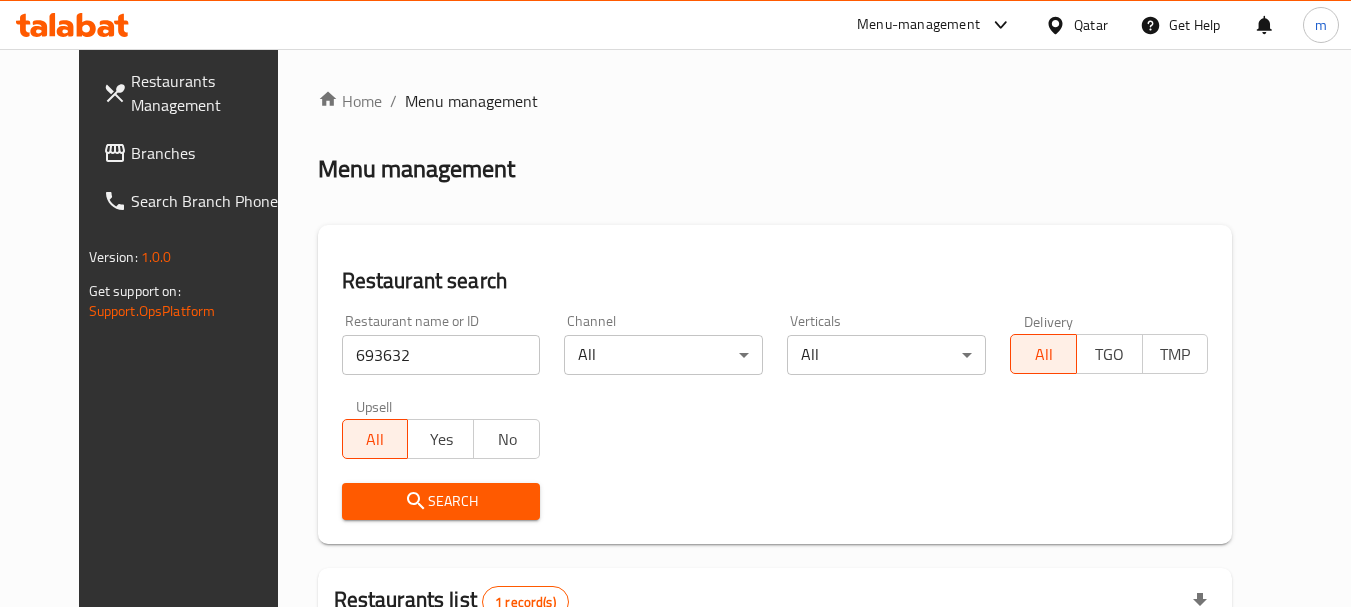 click on "Search" at bounding box center [441, 501] 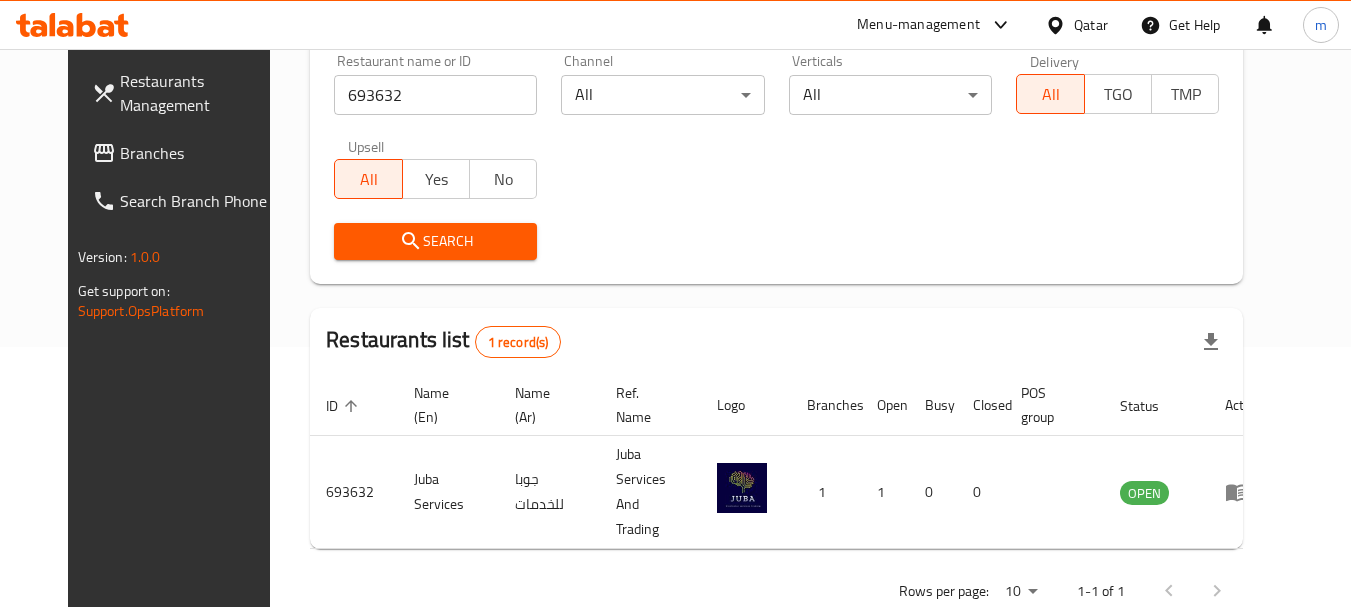 click on "Qatar" at bounding box center (1091, 25) 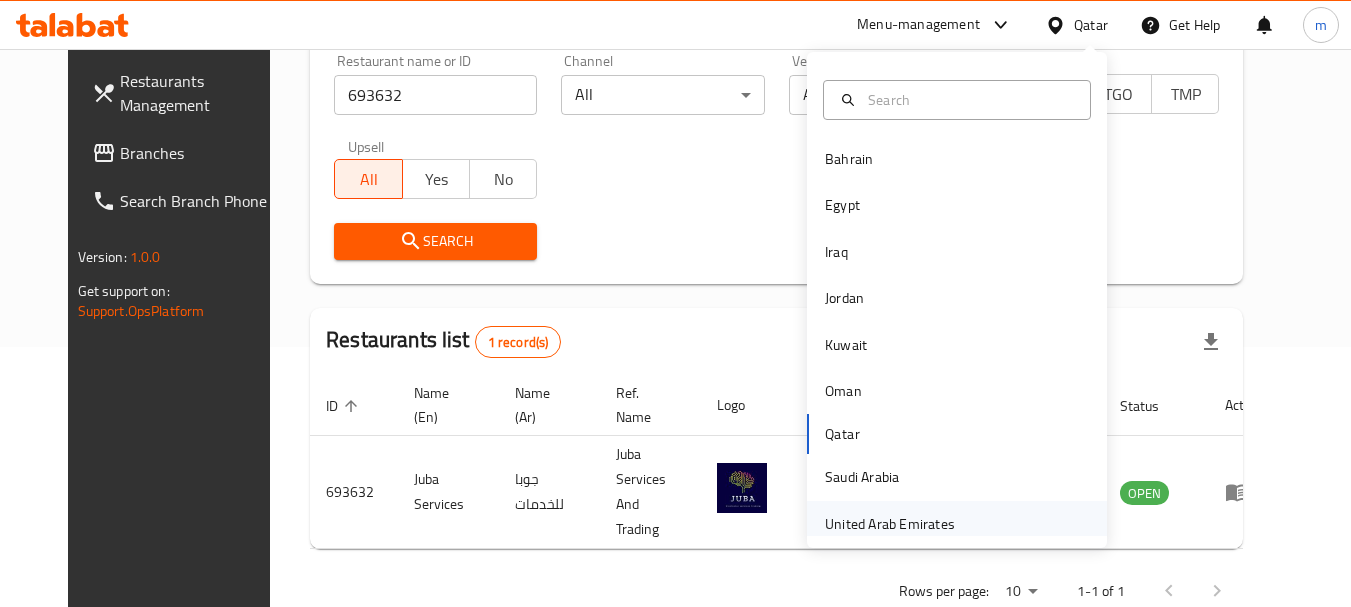 click on "United Arab Emirates" at bounding box center (890, 524) 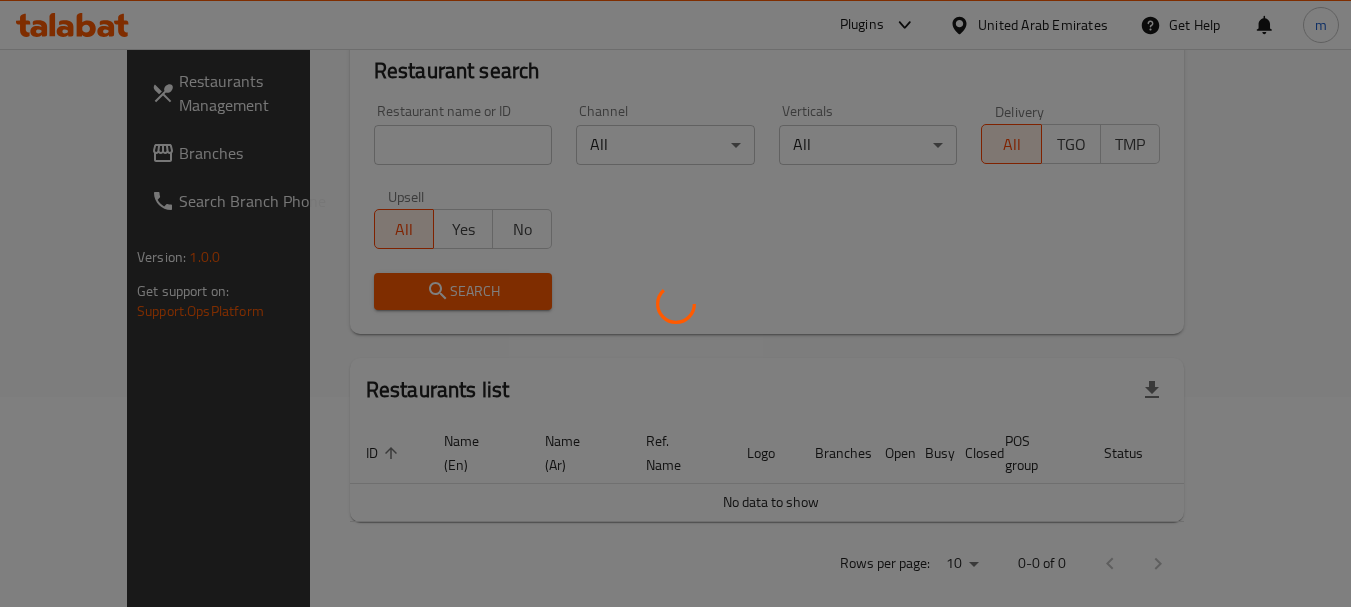 scroll, scrollTop: 260, scrollLeft: 0, axis: vertical 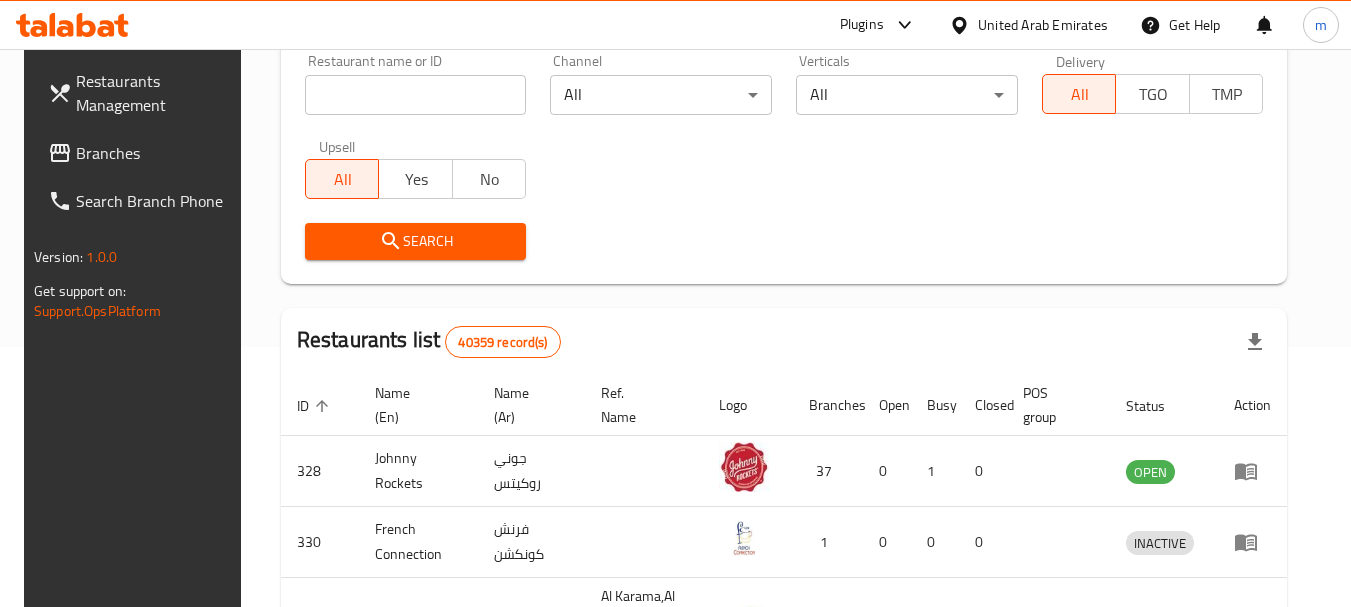 click on "Branches" at bounding box center [155, 153] 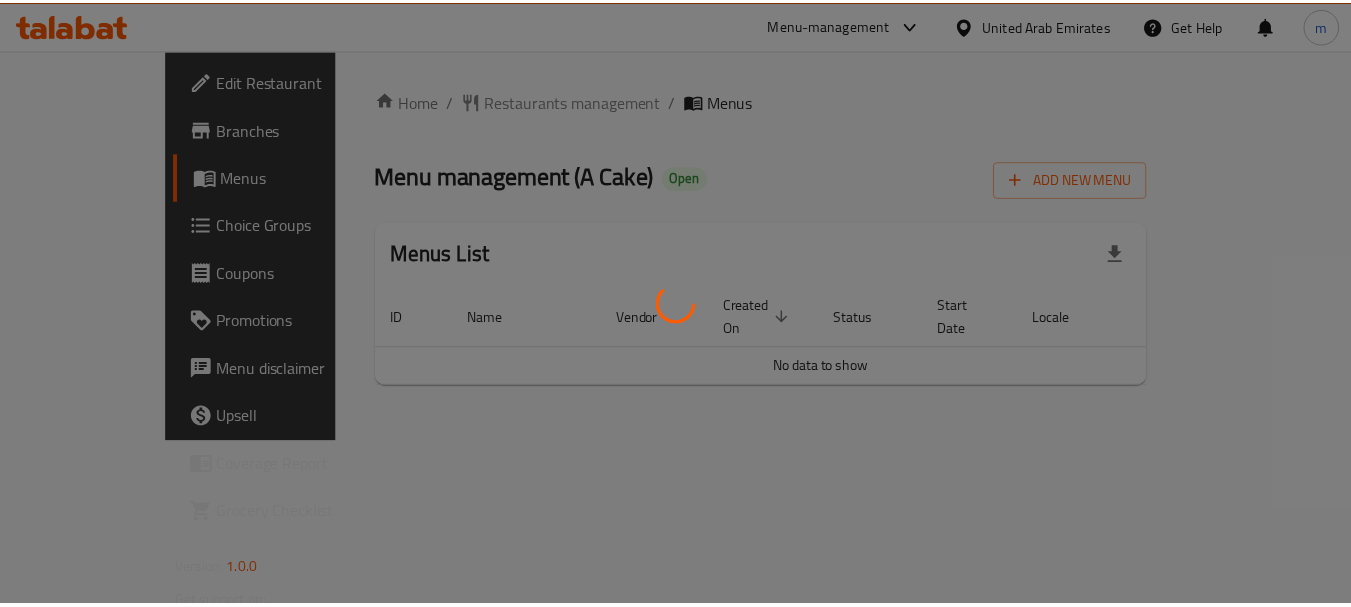 scroll, scrollTop: 0, scrollLeft: 0, axis: both 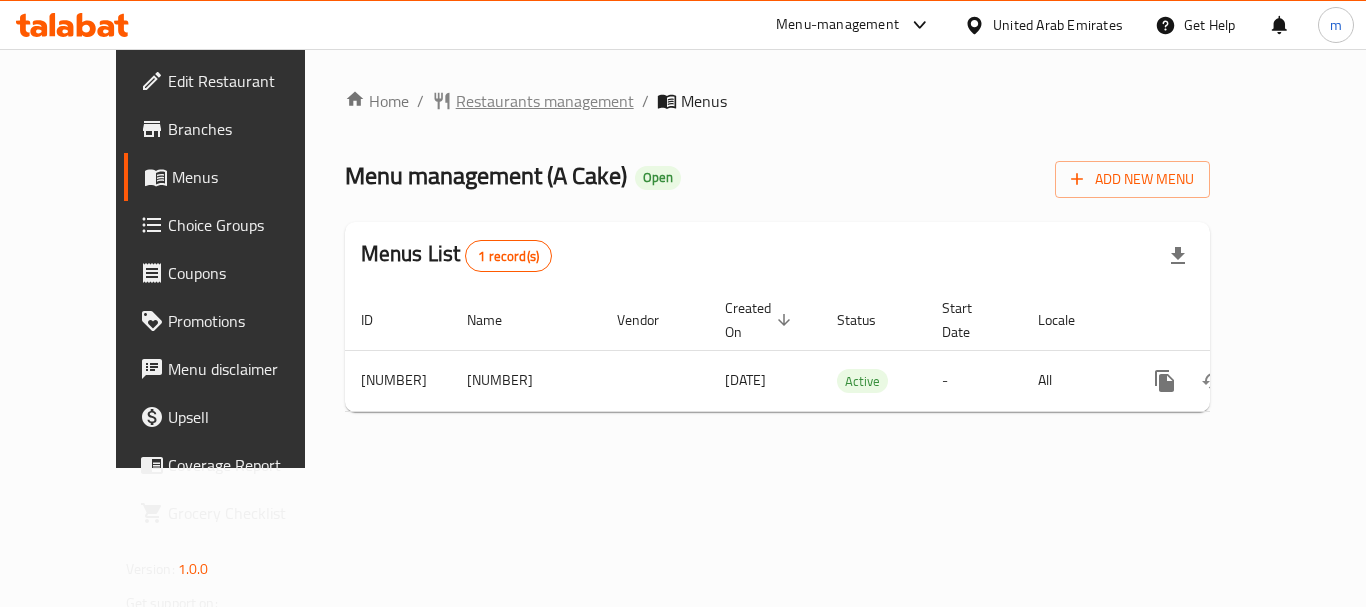 click on "Restaurants management" at bounding box center (545, 101) 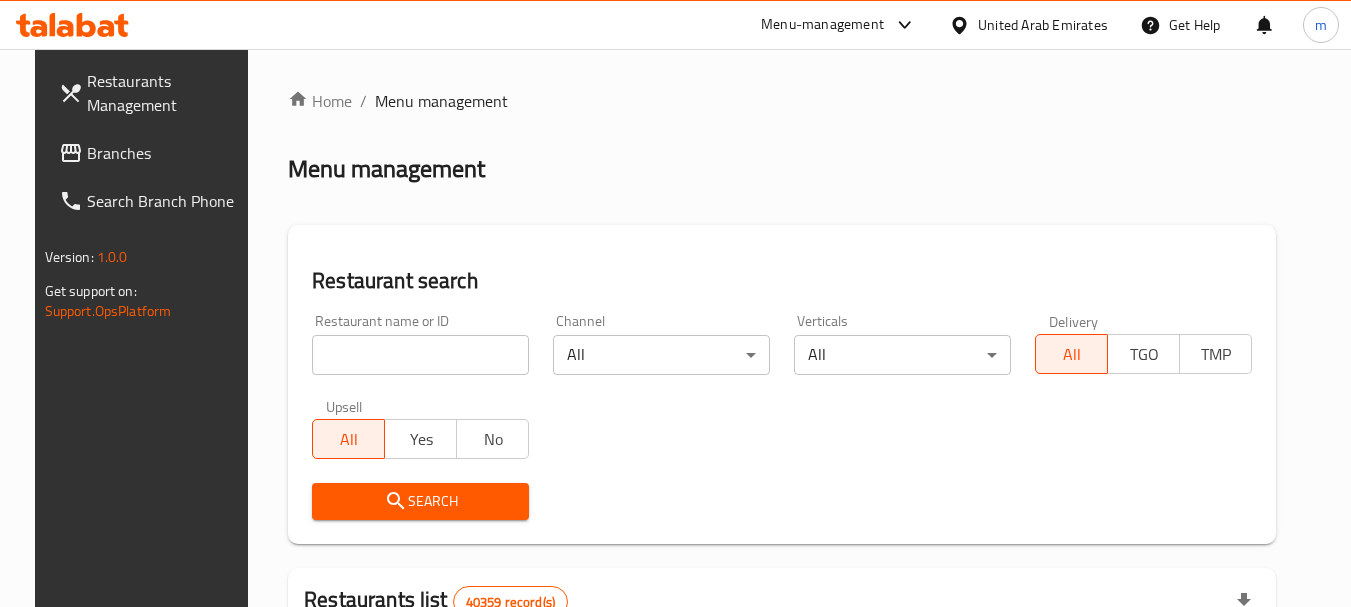 click at bounding box center (420, 355) 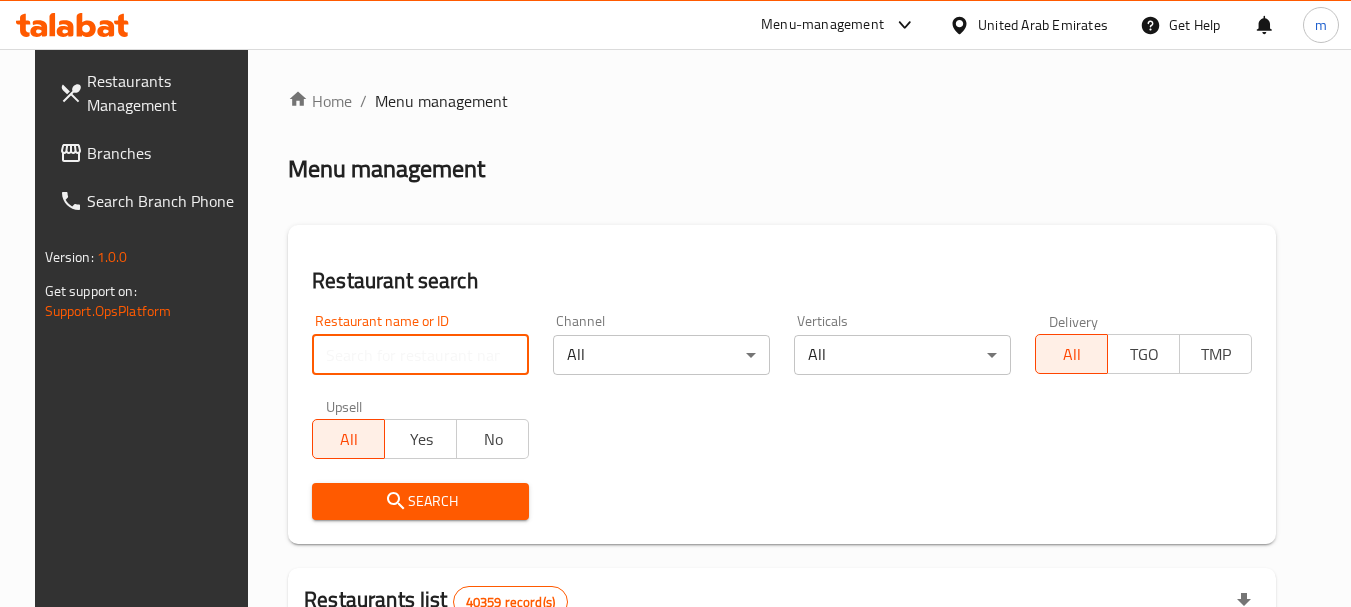 paste on "693503" 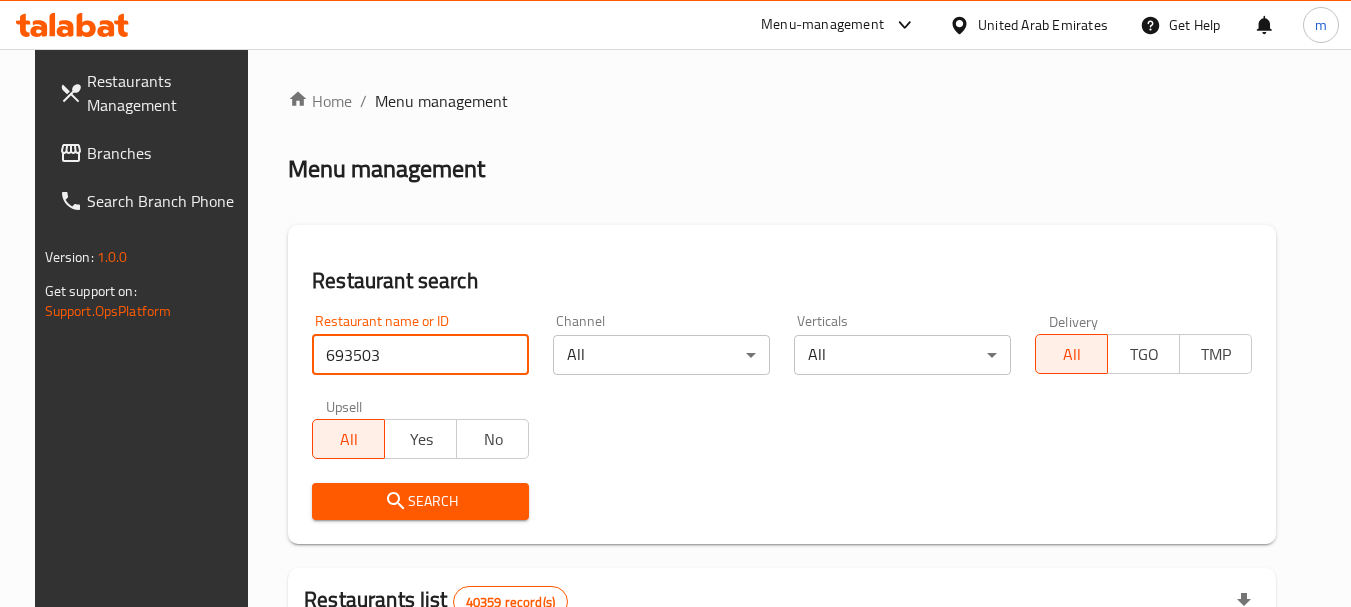 type on "693503" 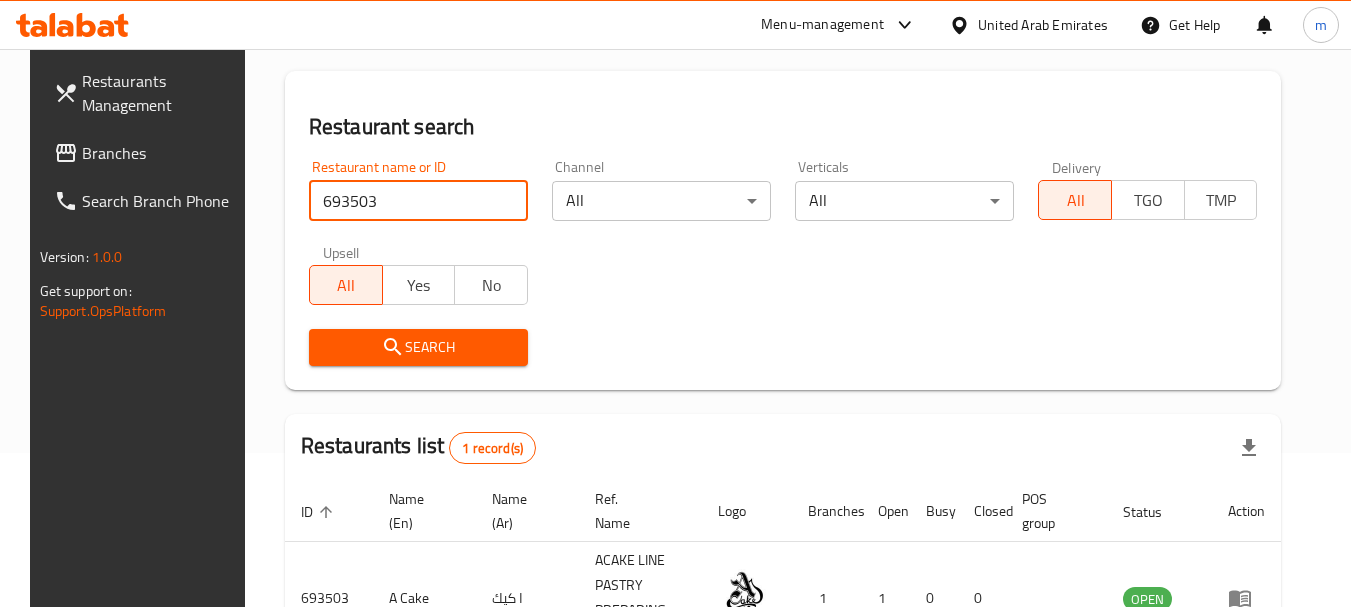 scroll, scrollTop: 200, scrollLeft: 0, axis: vertical 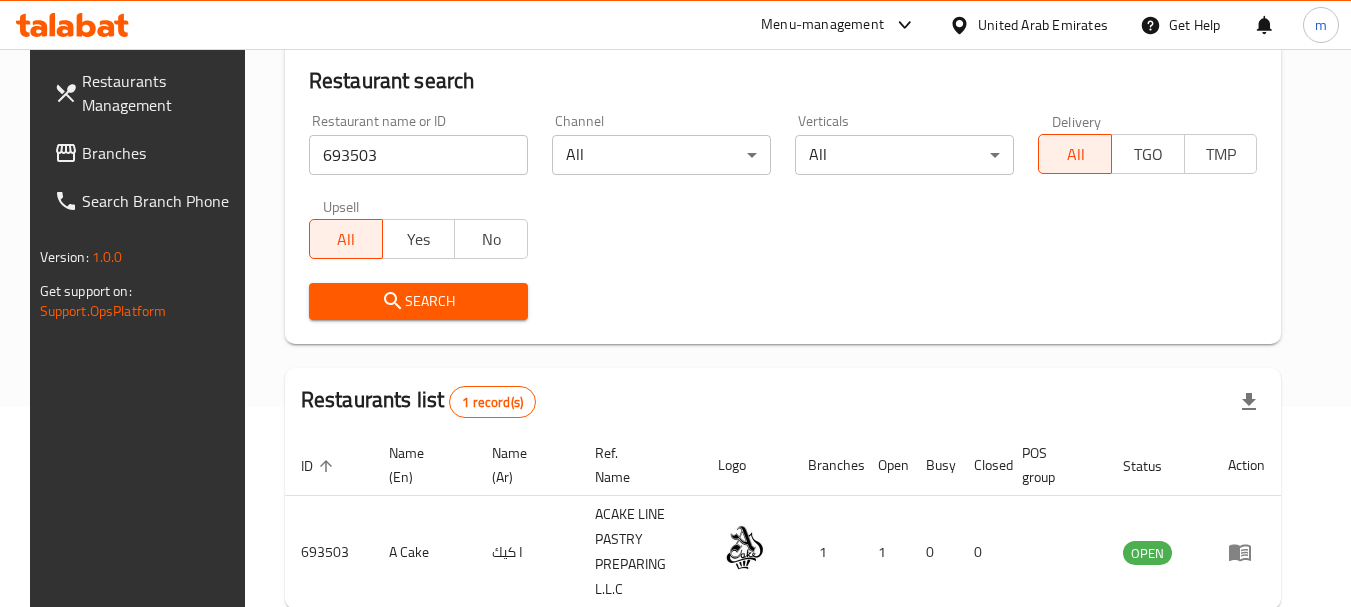 click on "United Arab Emirates" at bounding box center [1043, 25] 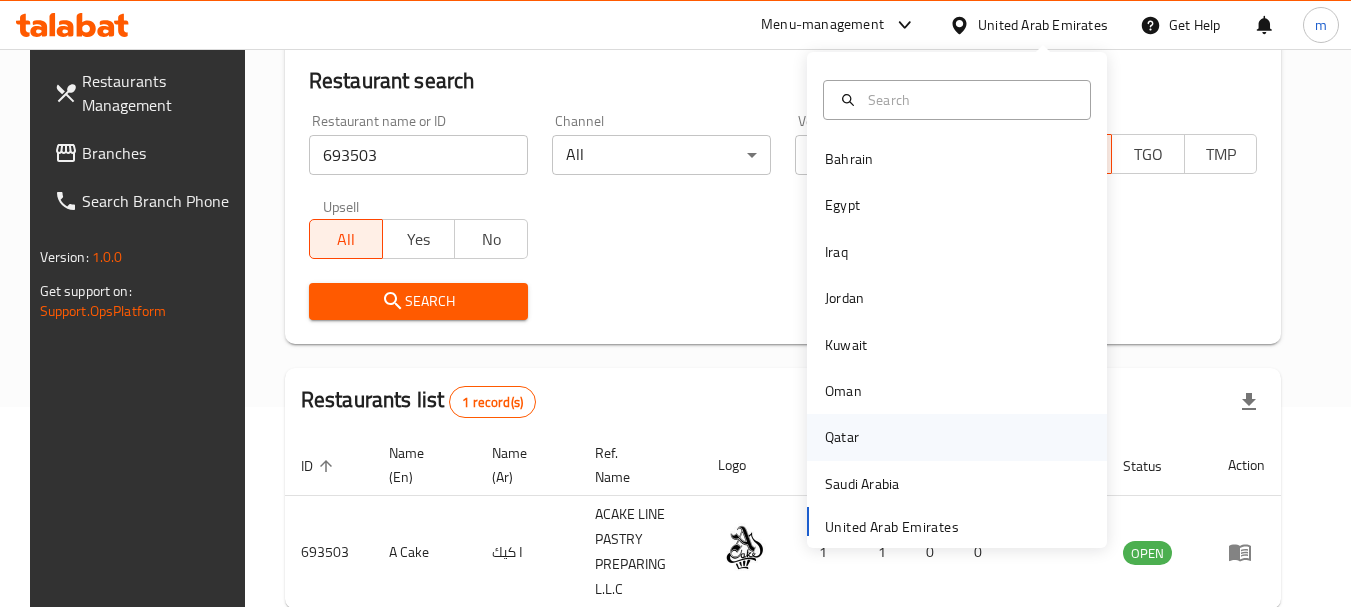 click on "Qatar" at bounding box center [842, 437] 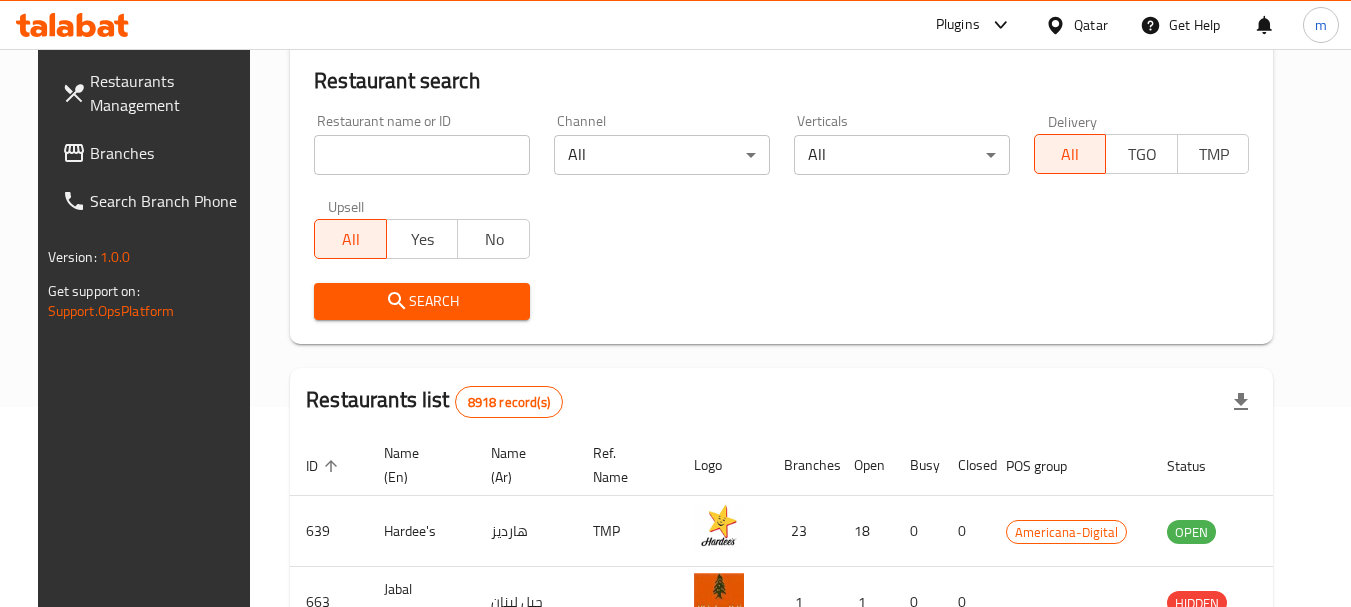 click on "Branches" at bounding box center [169, 153] 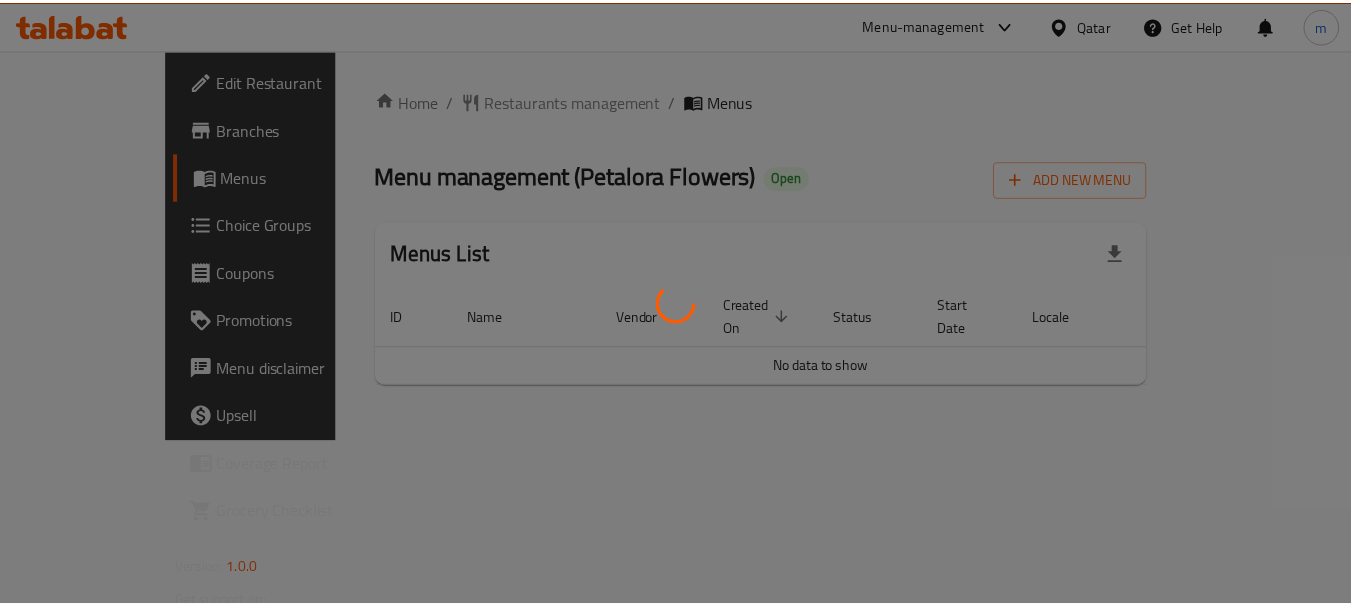 scroll, scrollTop: 0, scrollLeft: 0, axis: both 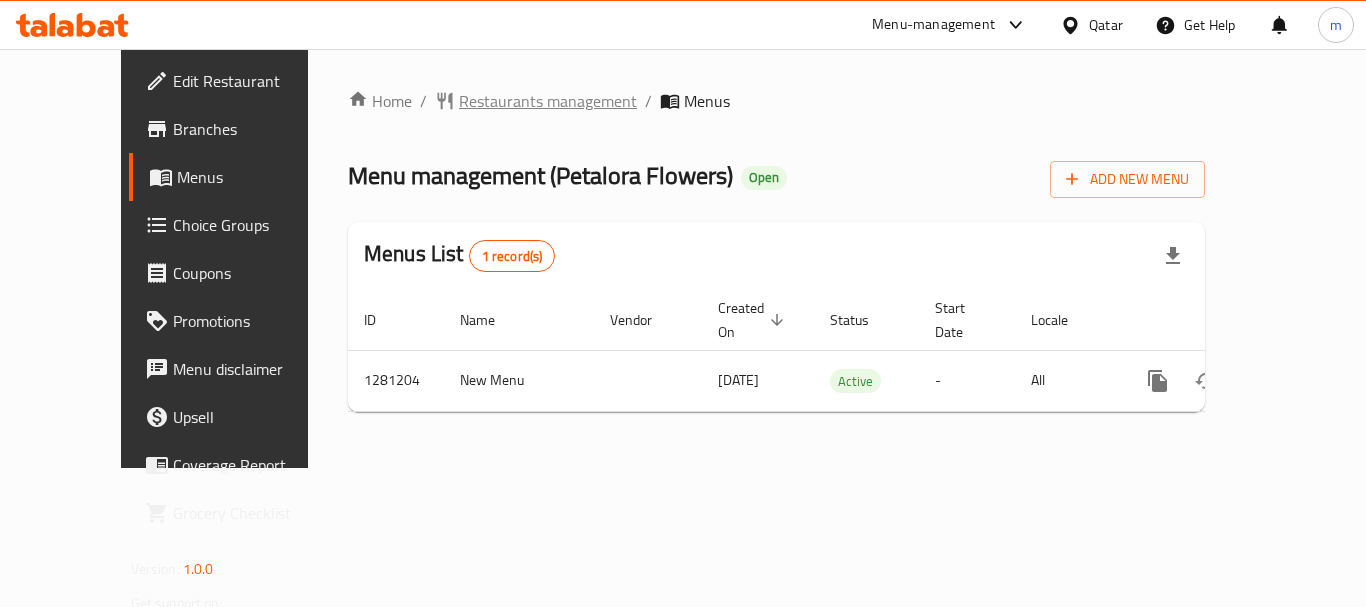 click on "Restaurants management" at bounding box center (548, 101) 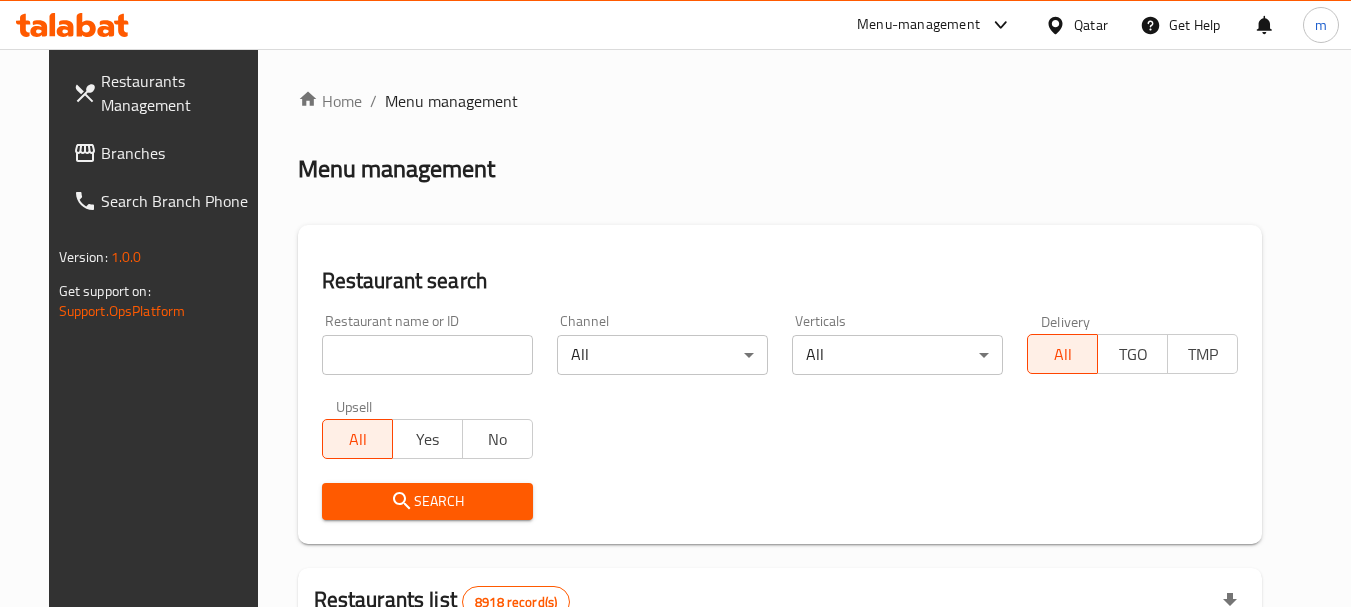 click at bounding box center (427, 355) 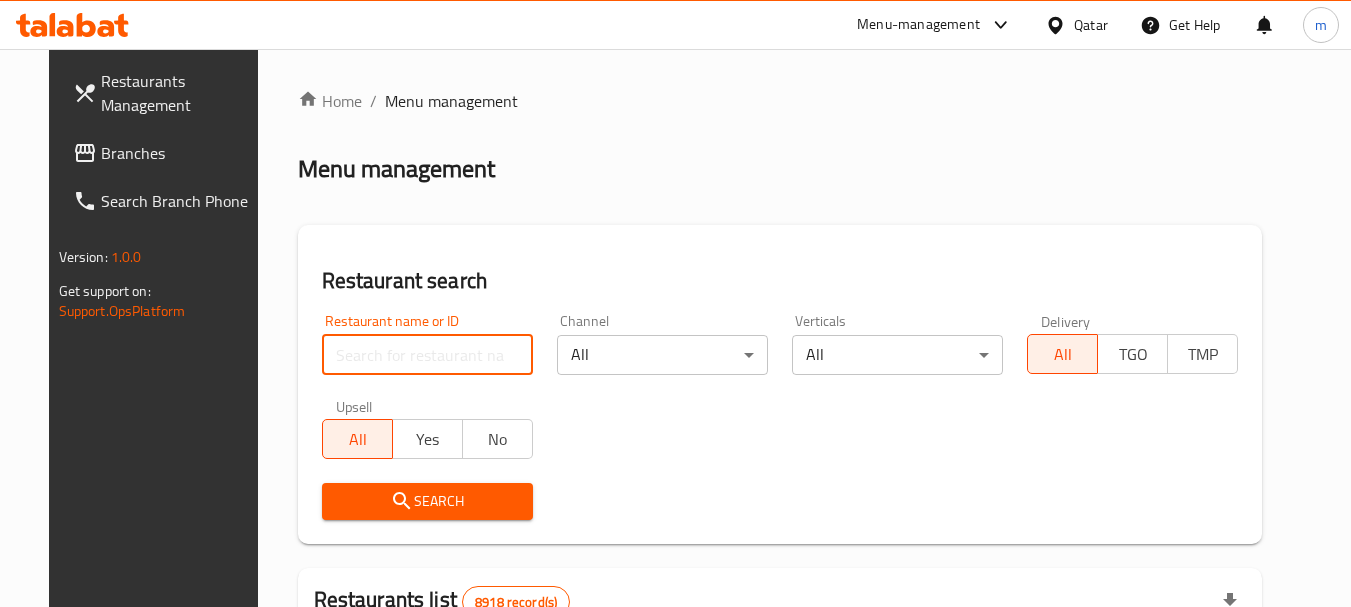 paste on "694181" 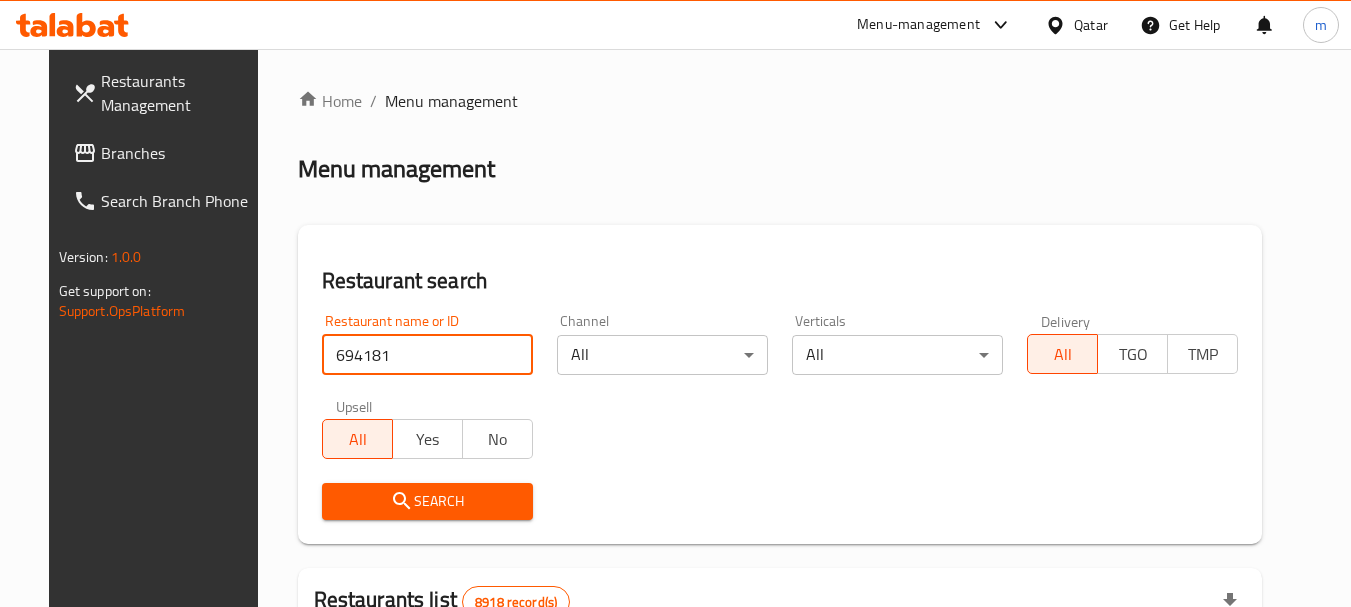 type on "694181" 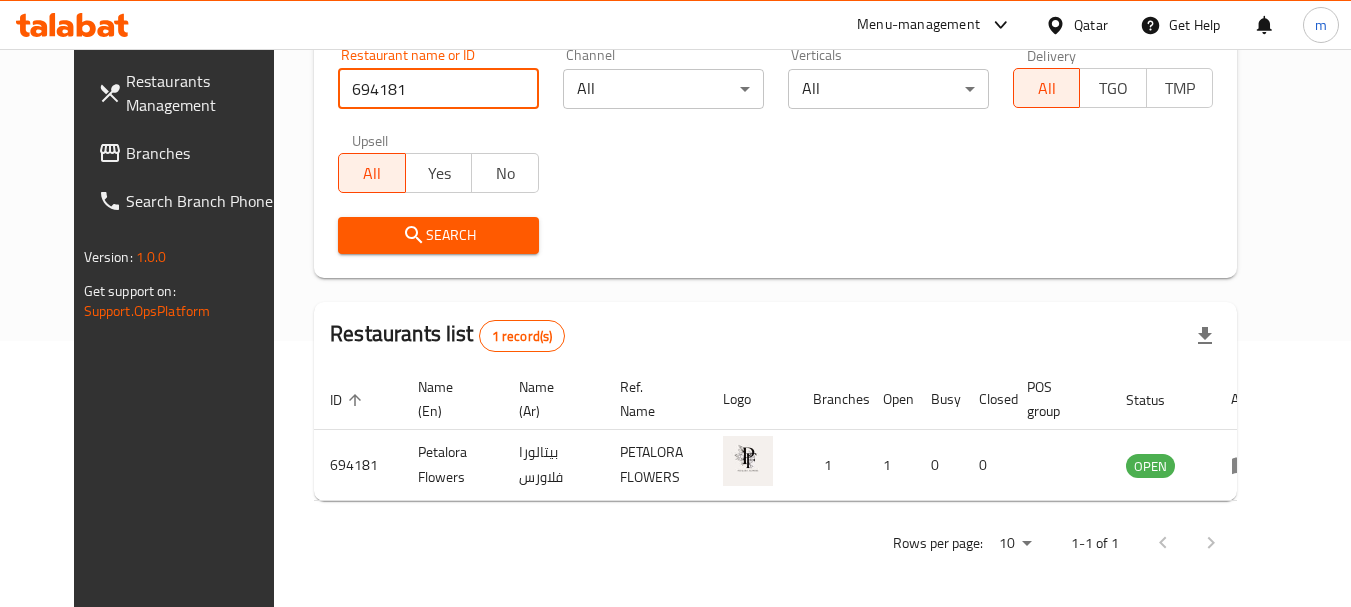 scroll, scrollTop: 268, scrollLeft: 0, axis: vertical 